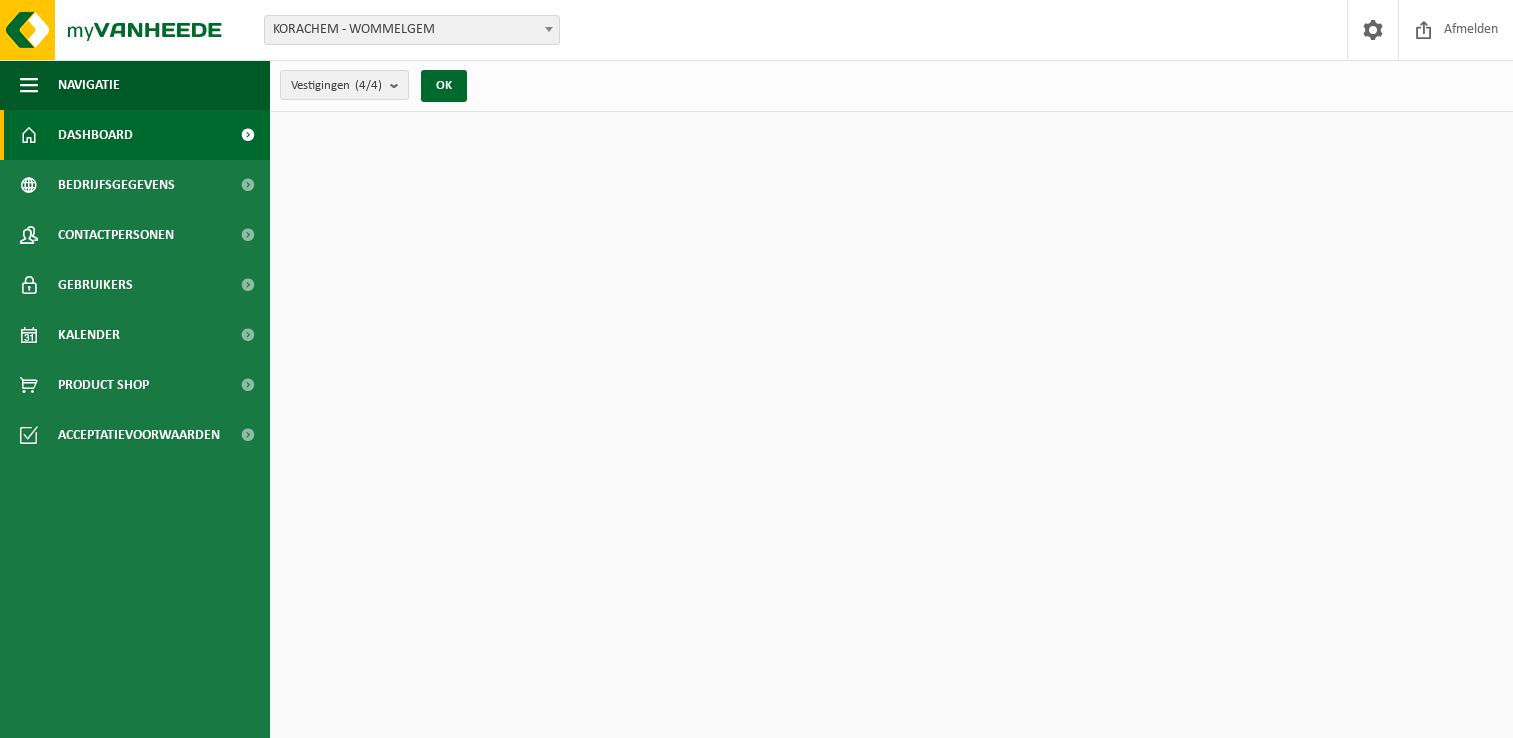 scroll, scrollTop: 0, scrollLeft: 0, axis: both 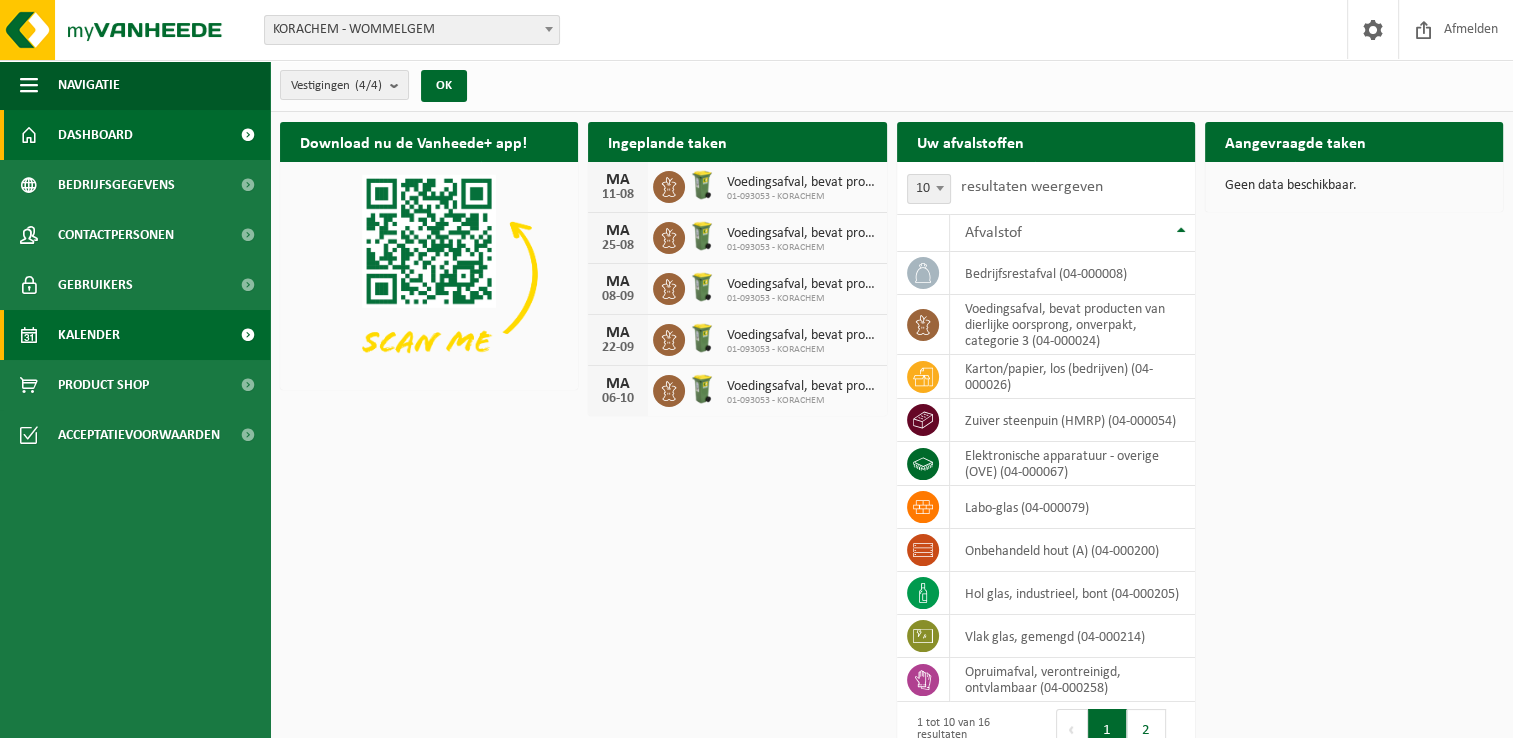 click on "Kalender" at bounding box center [89, 335] 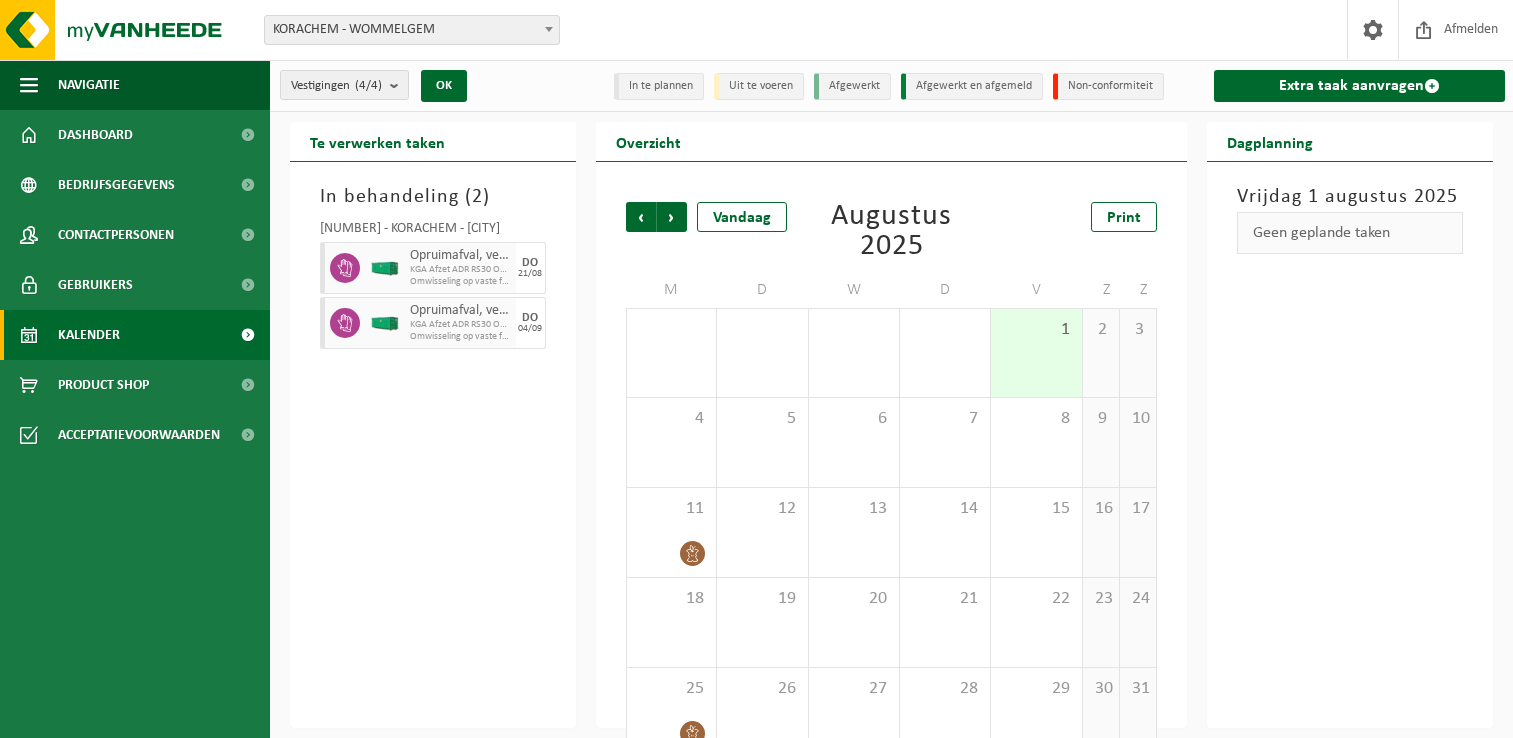 scroll, scrollTop: 0, scrollLeft: 0, axis: both 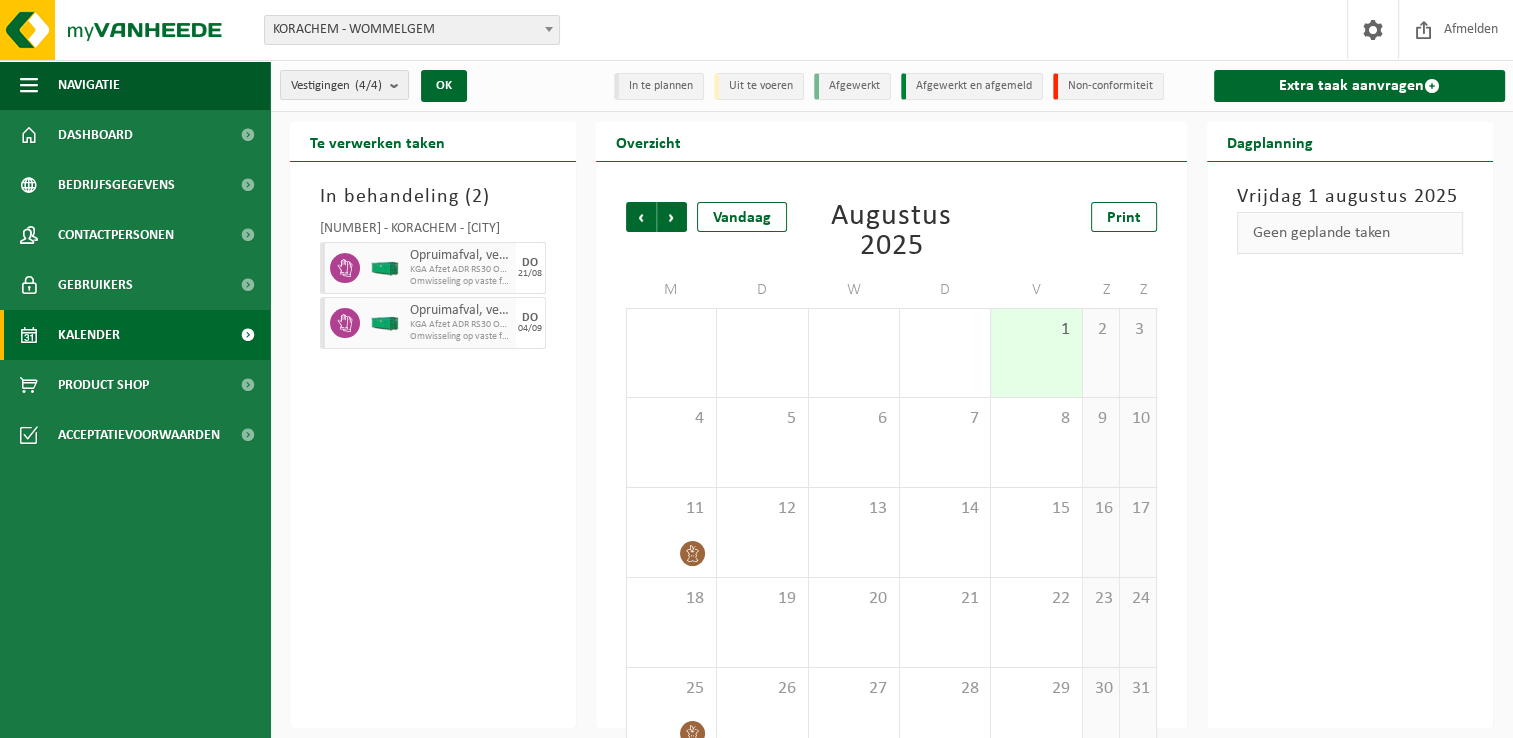 click on "1" at bounding box center (1036, 353) 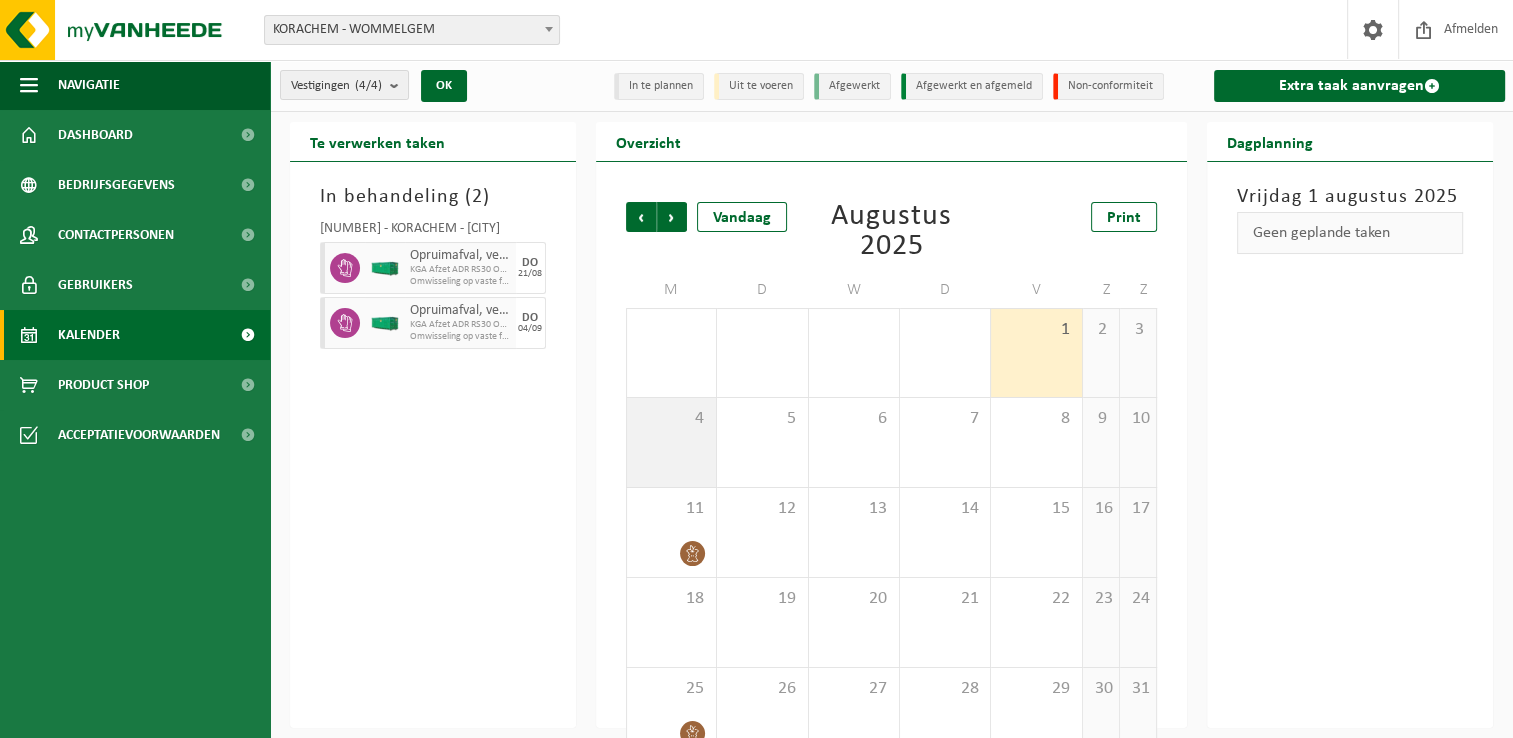 click on "4" at bounding box center (671, 442) 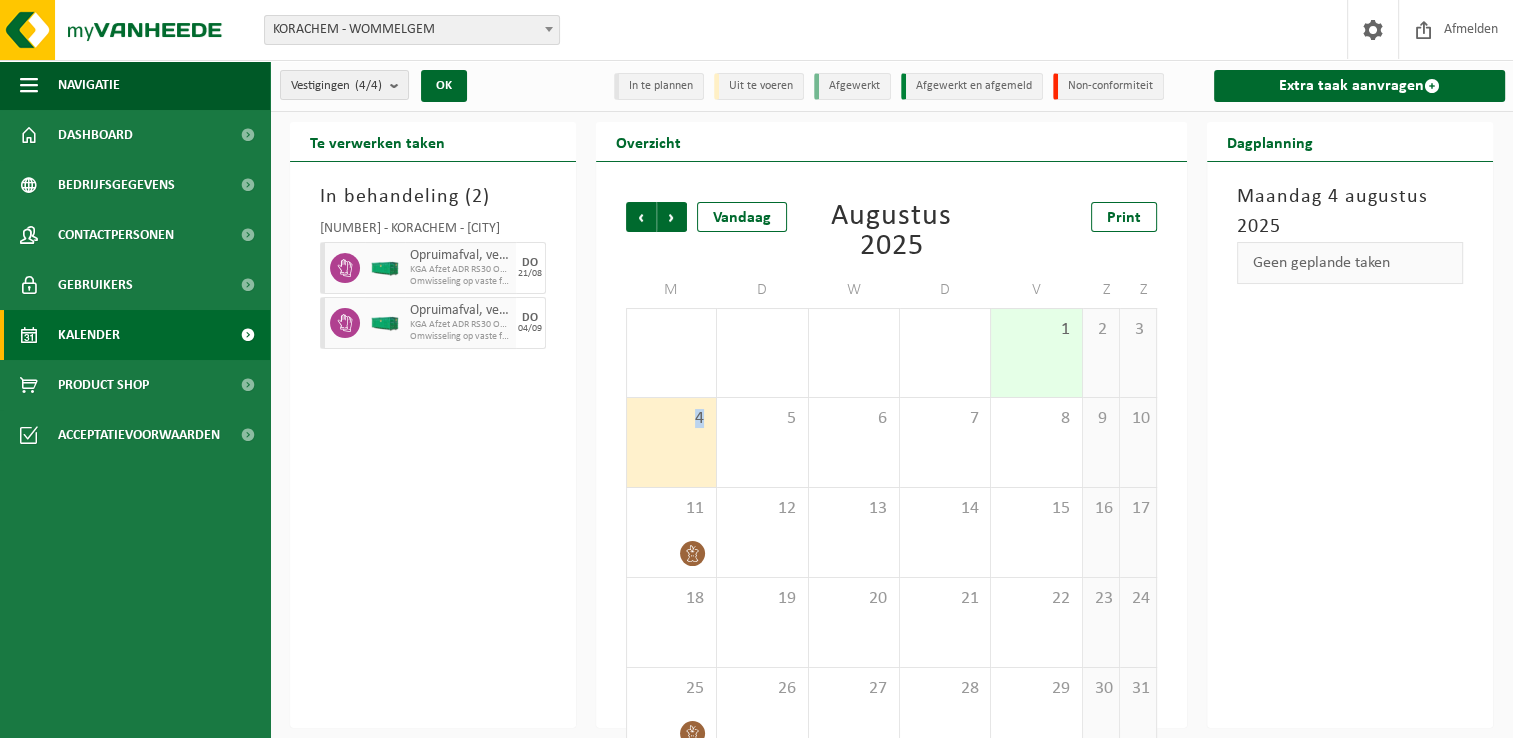 click on "4" at bounding box center [671, 442] 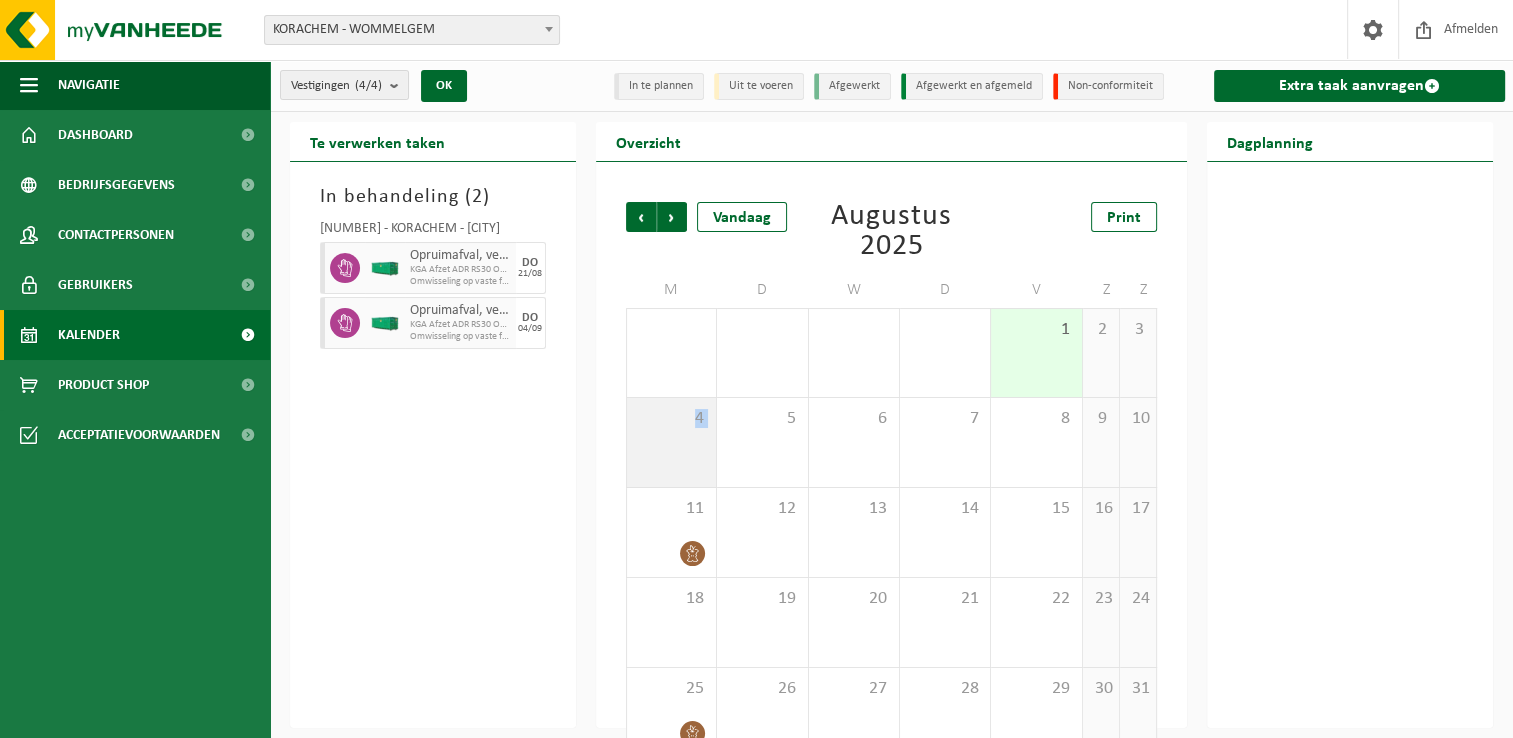 click on "4" at bounding box center [671, 442] 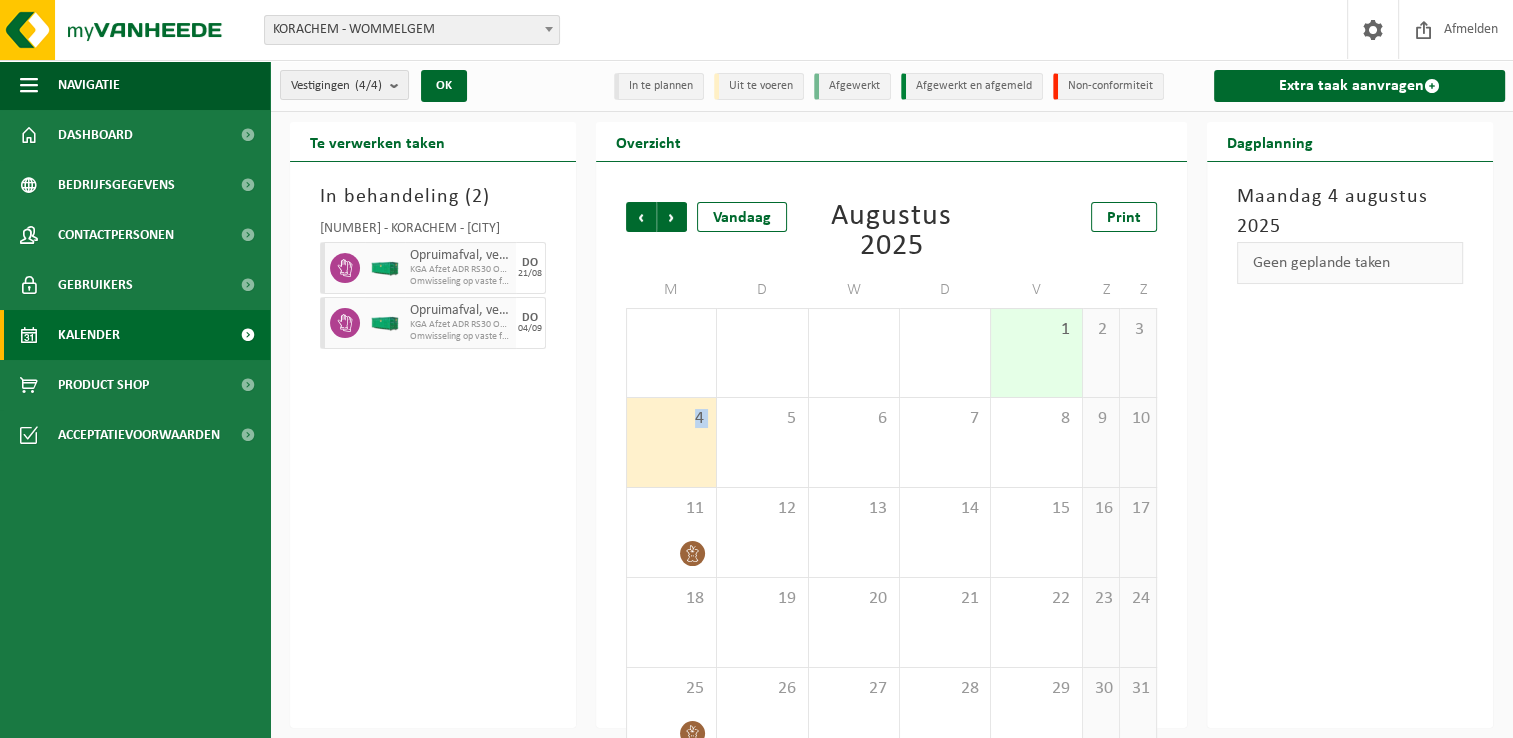 click on "4" at bounding box center (671, 442) 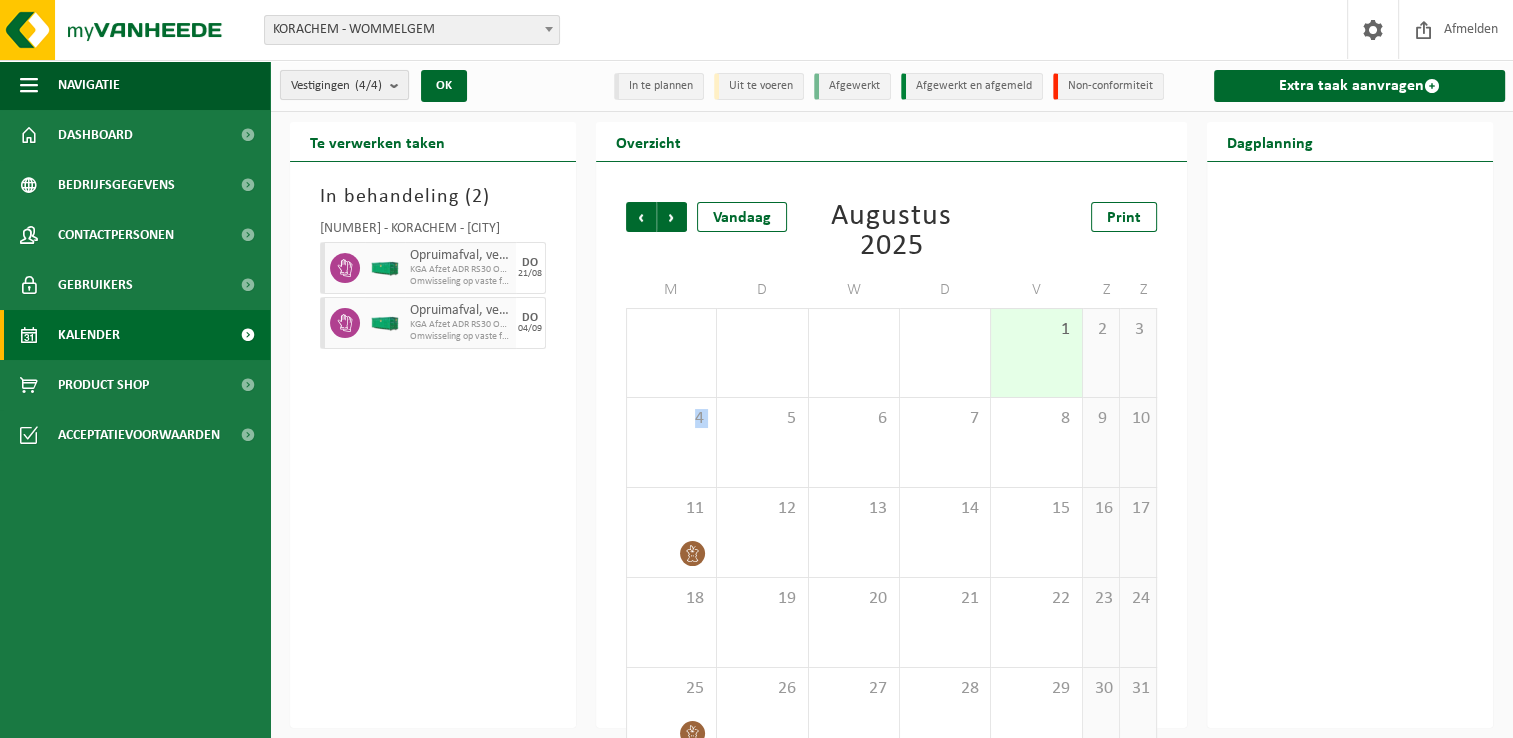 click on "(4/4)" at bounding box center (368, 85) 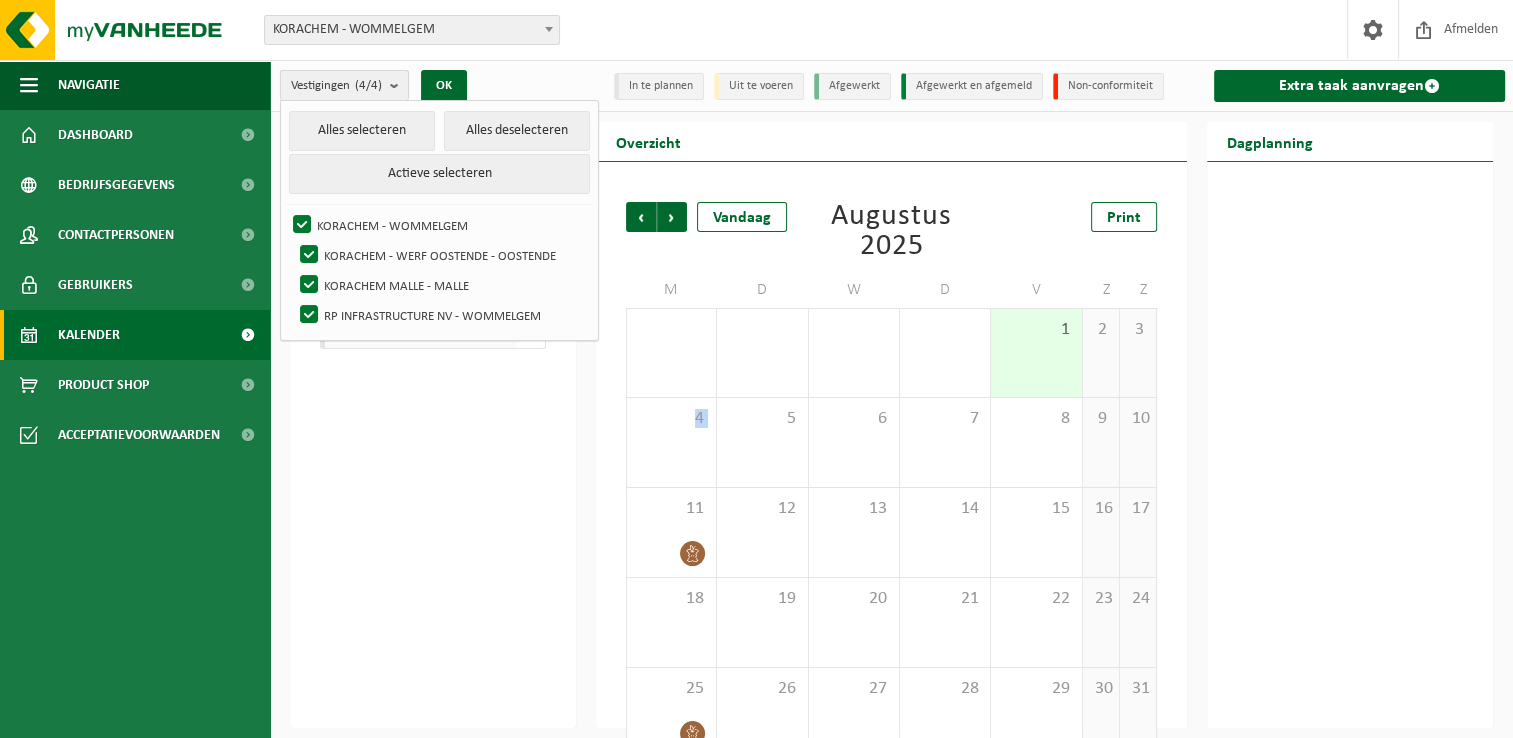 click on "(4/4)" at bounding box center [368, 85] 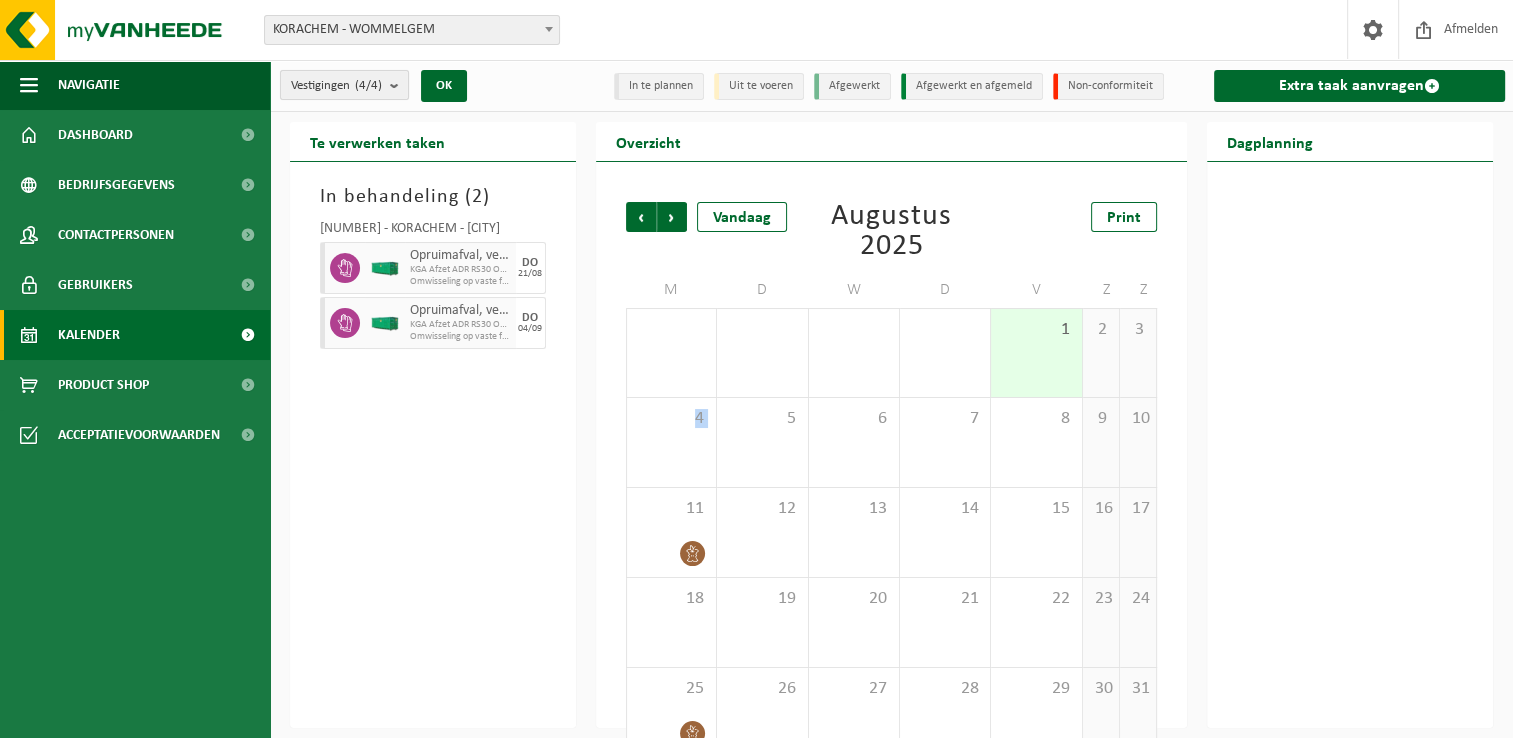 click on "(4/4)" at bounding box center (368, 85) 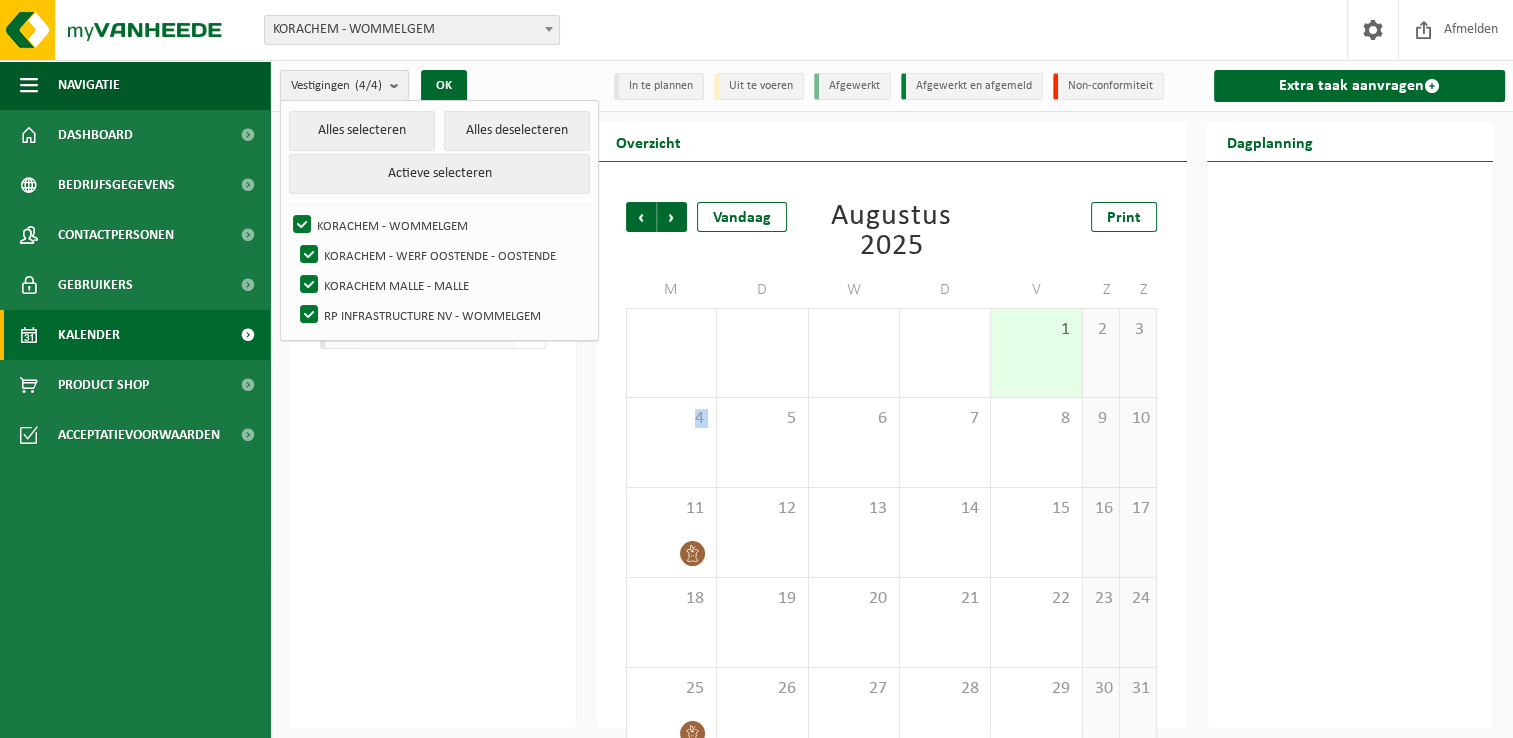 click on "(4/4)" at bounding box center [368, 85] 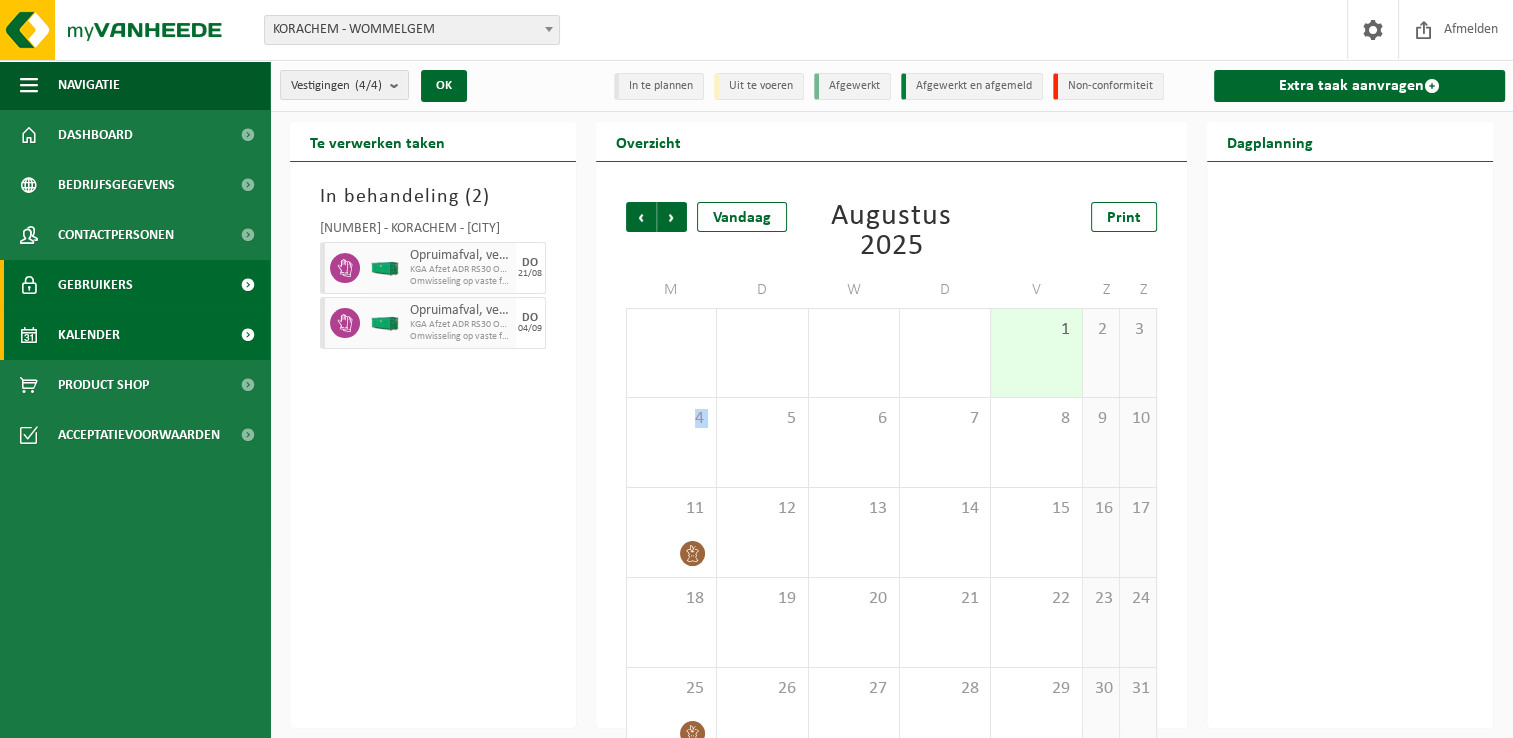 click on "Gebruikers" at bounding box center (95, 285) 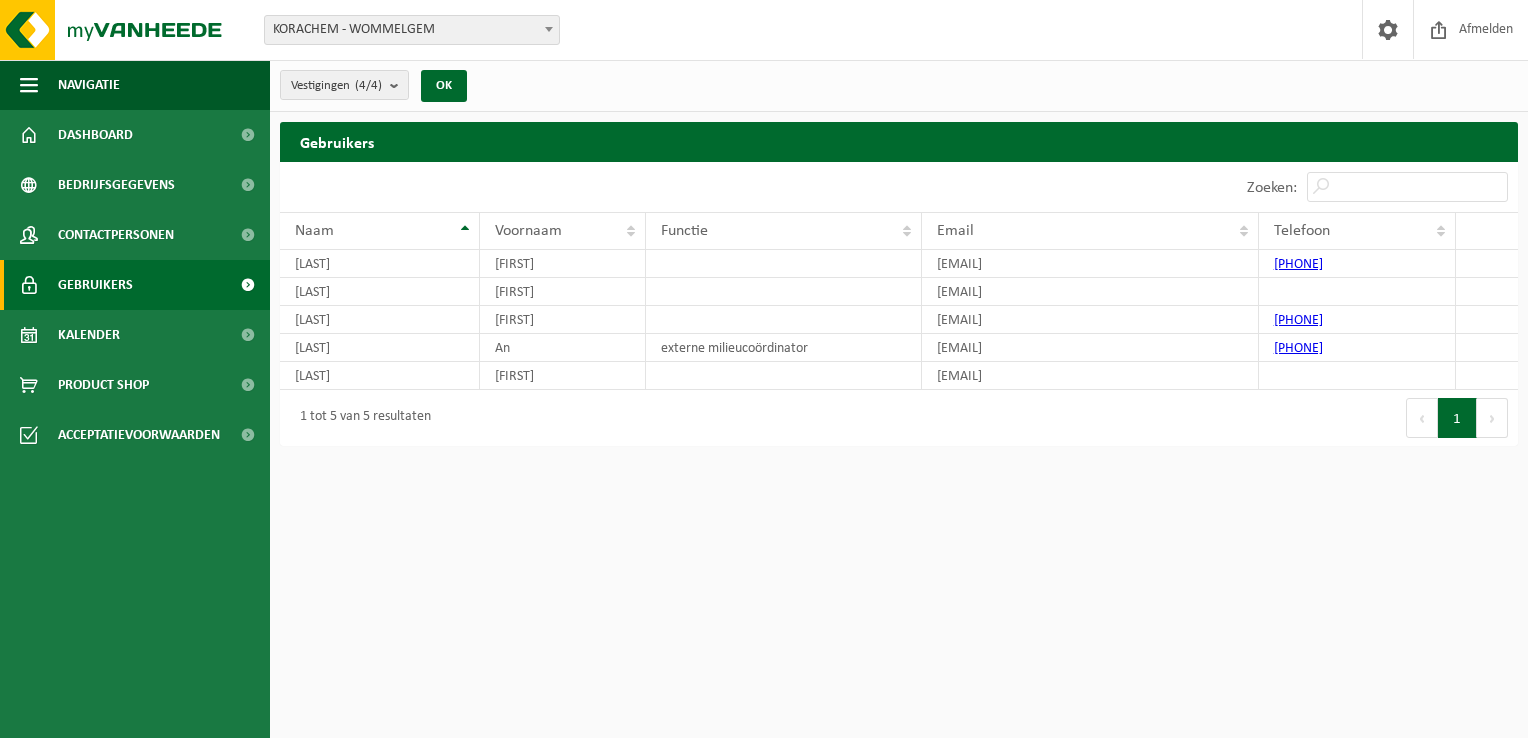 scroll, scrollTop: 0, scrollLeft: 0, axis: both 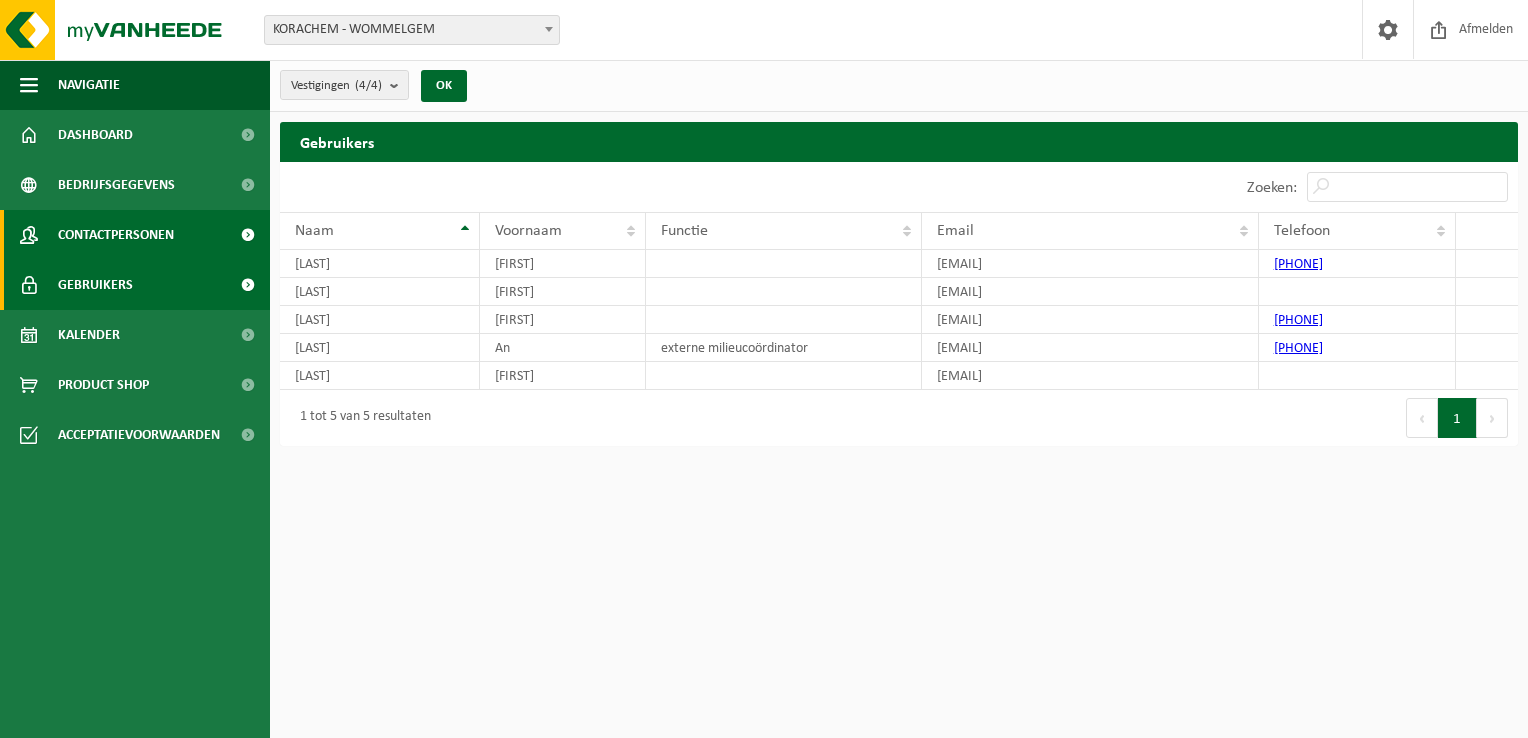 click on "Contactpersonen" at bounding box center [116, 235] 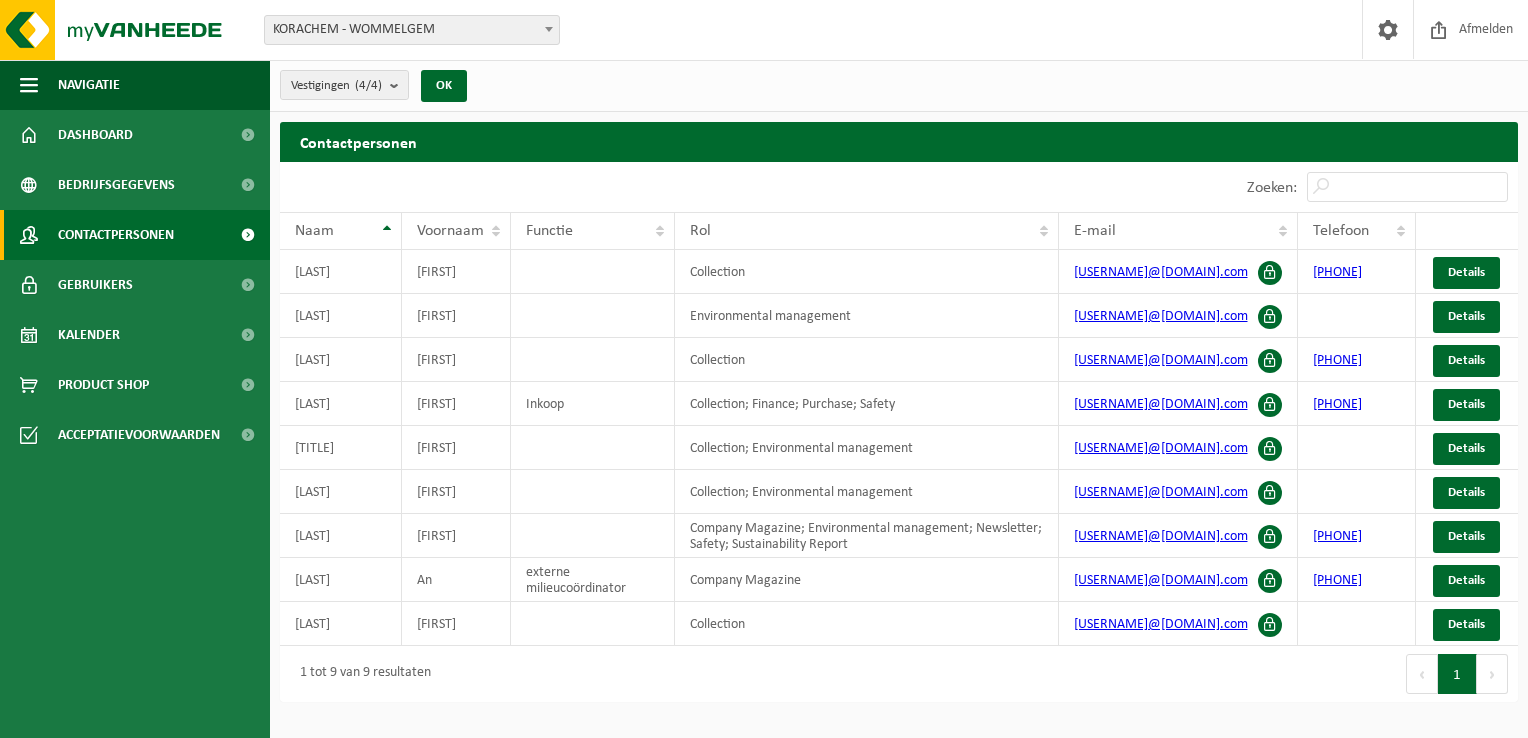 scroll, scrollTop: 0, scrollLeft: 0, axis: both 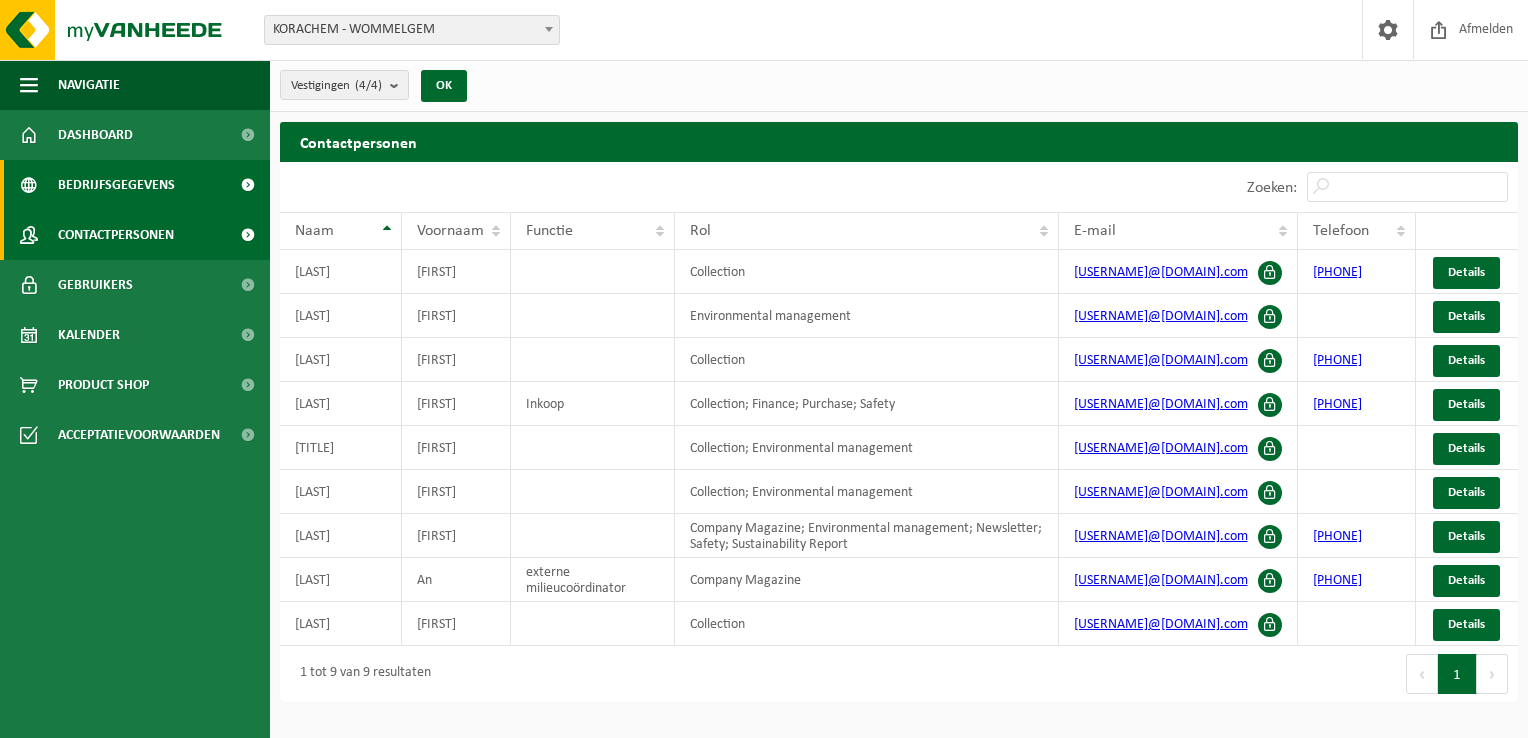 click on "Bedrijfsgegevens" at bounding box center (135, 185) 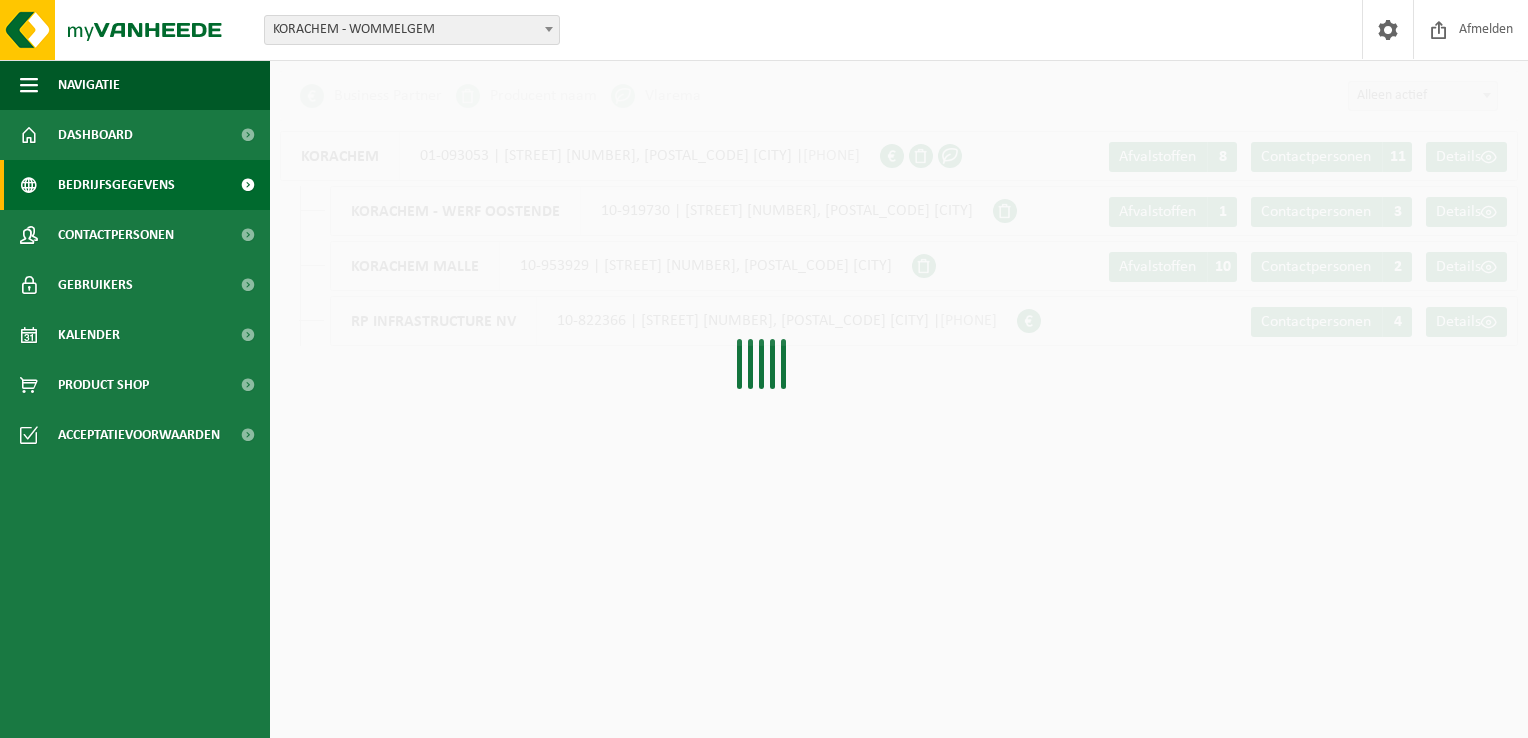 scroll, scrollTop: 0, scrollLeft: 0, axis: both 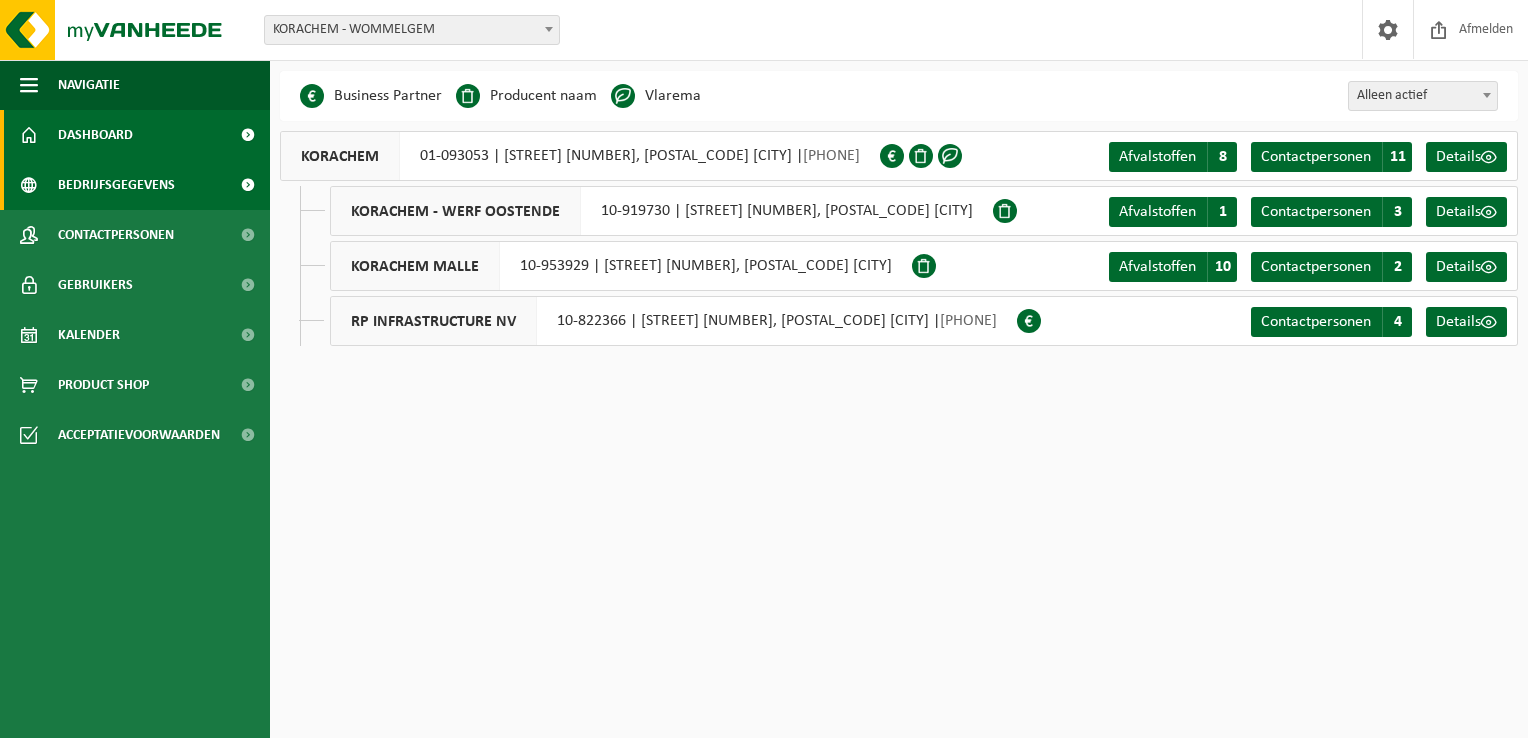 click on "Dashboard" at bounding box center [135, 135] 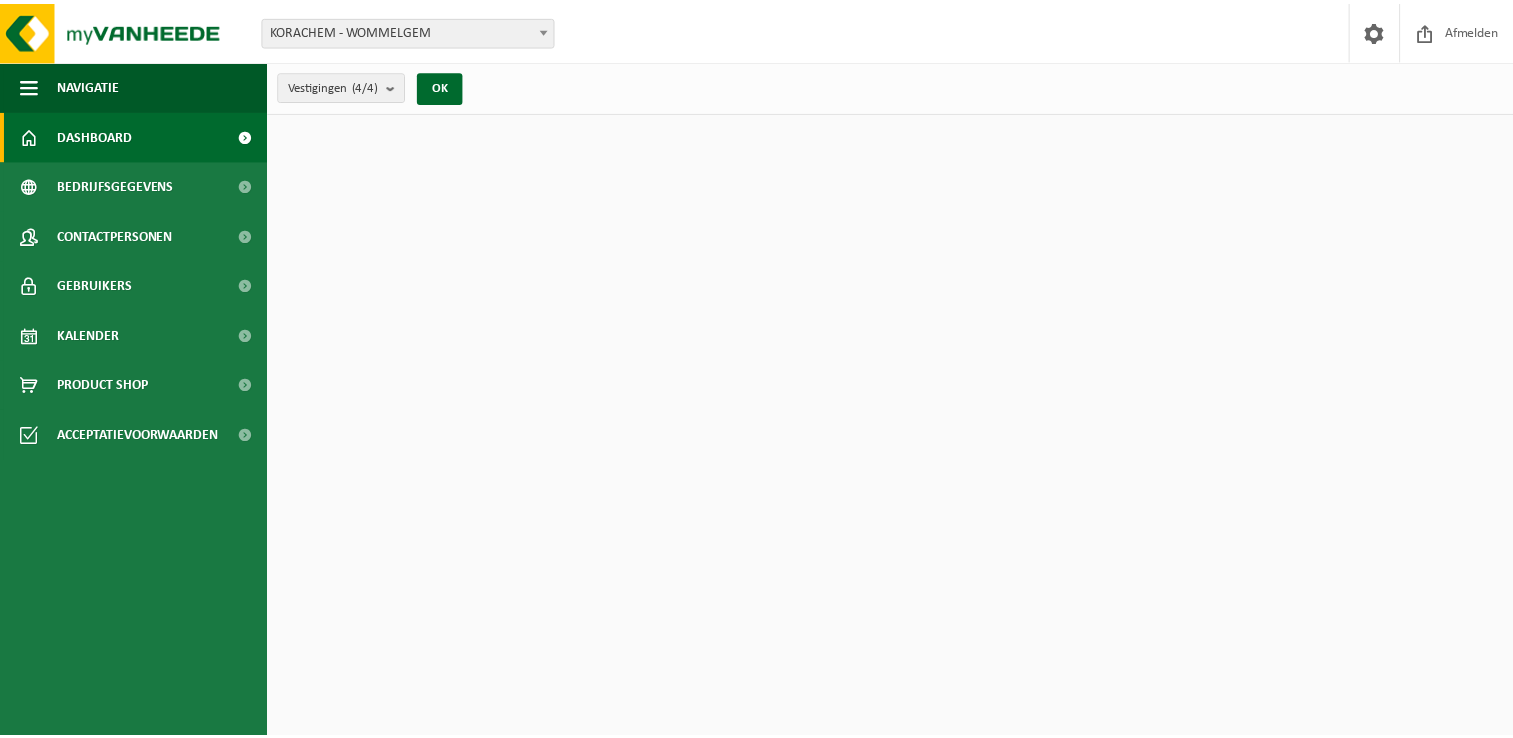 scroll, scrollTop: 0, scrollLeft: 0, axis: both 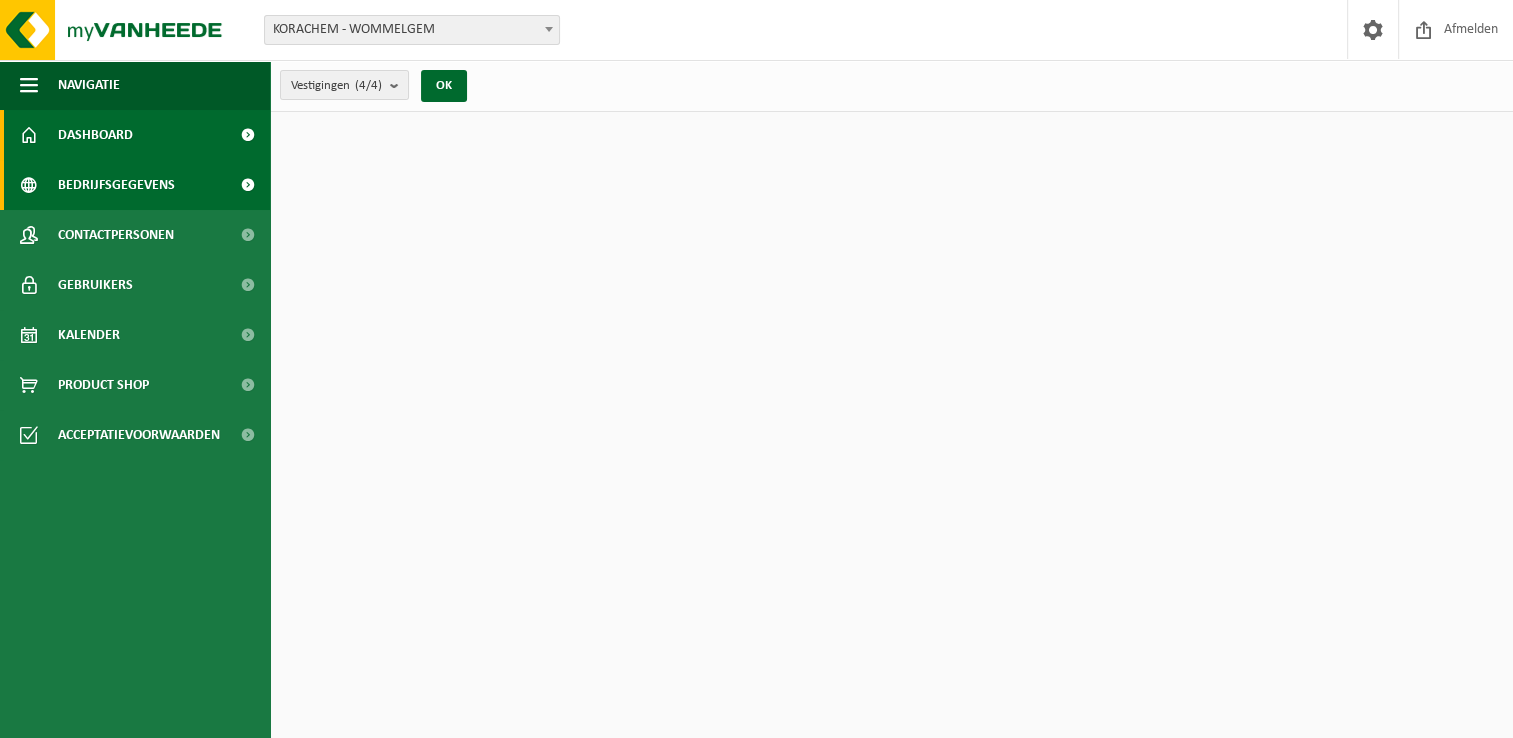 click on "Bedrijfsgegevens" at bounding box center [116, 185] 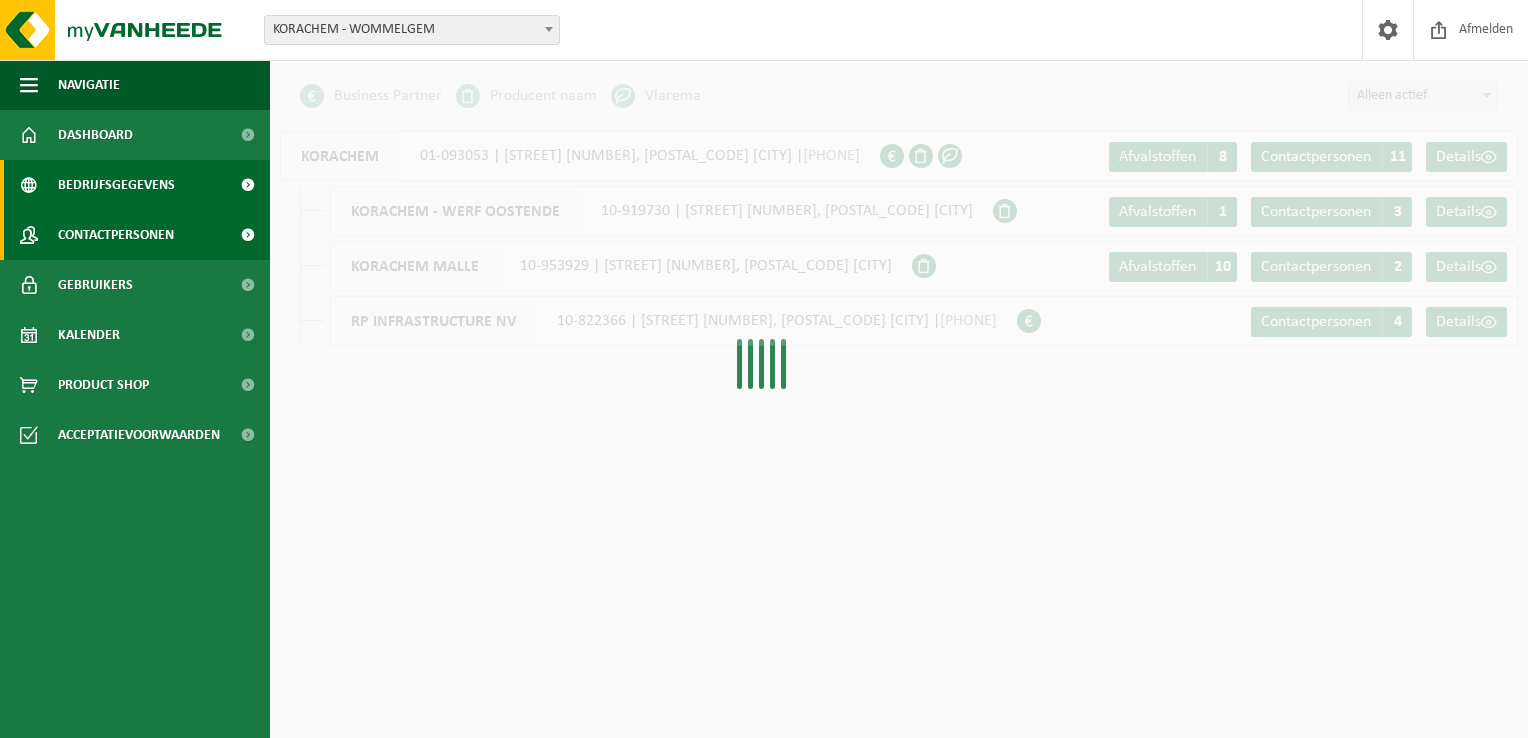 scroll, scrollTop: 0, scrollLeft: 0, axis: both 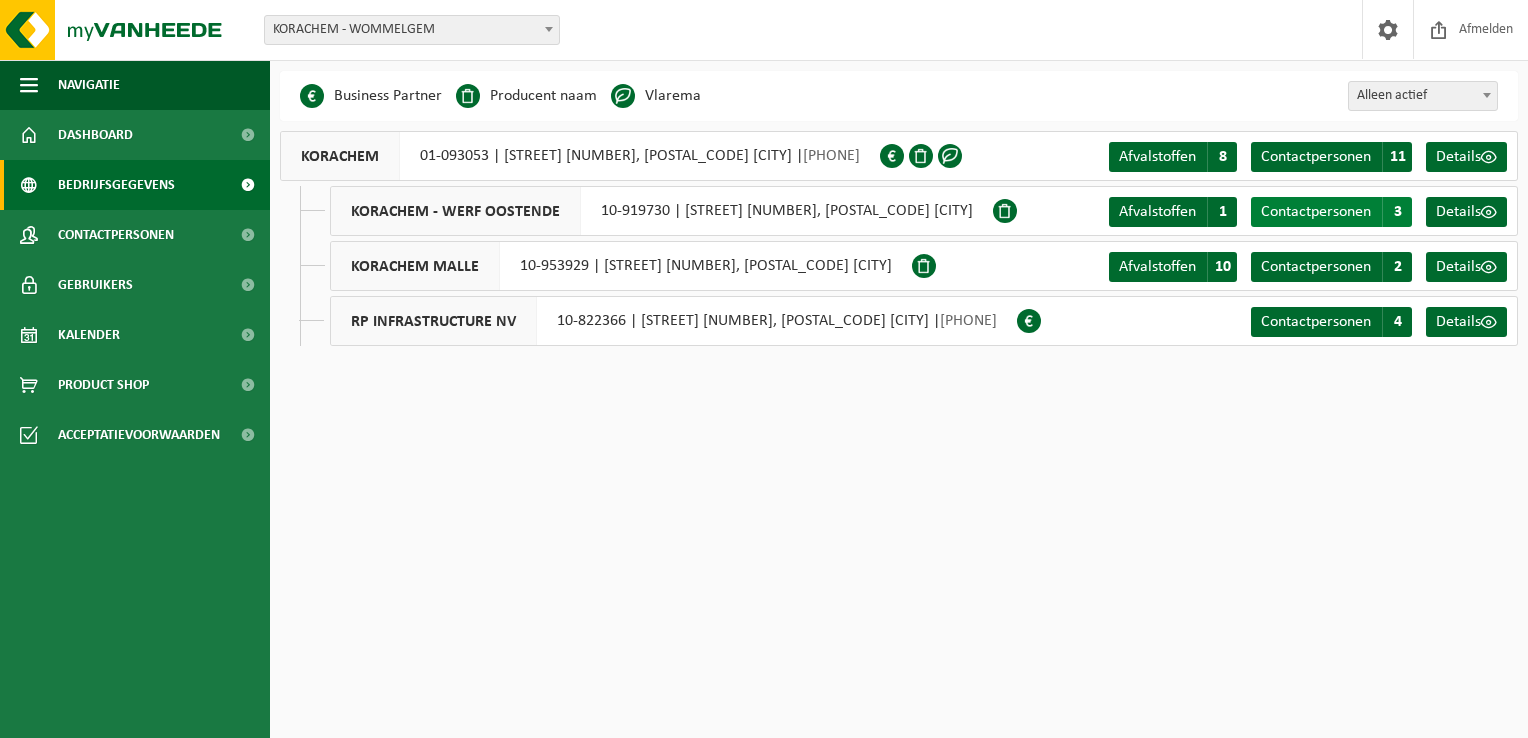 click on "Contactpersonen" at bounding box center (1316, 212) 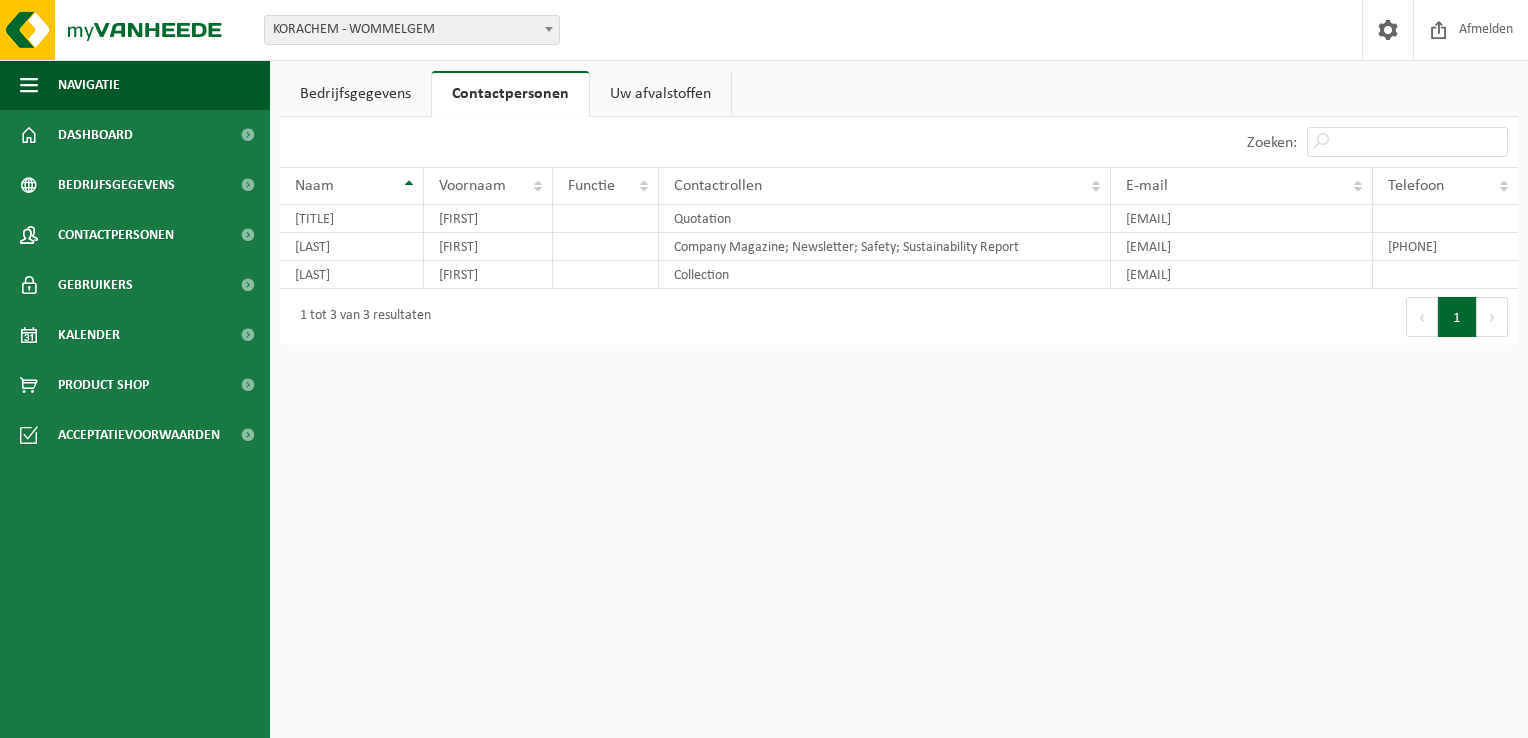 scroll, scrollTop: 0, scrollLeft: 0, axis: both 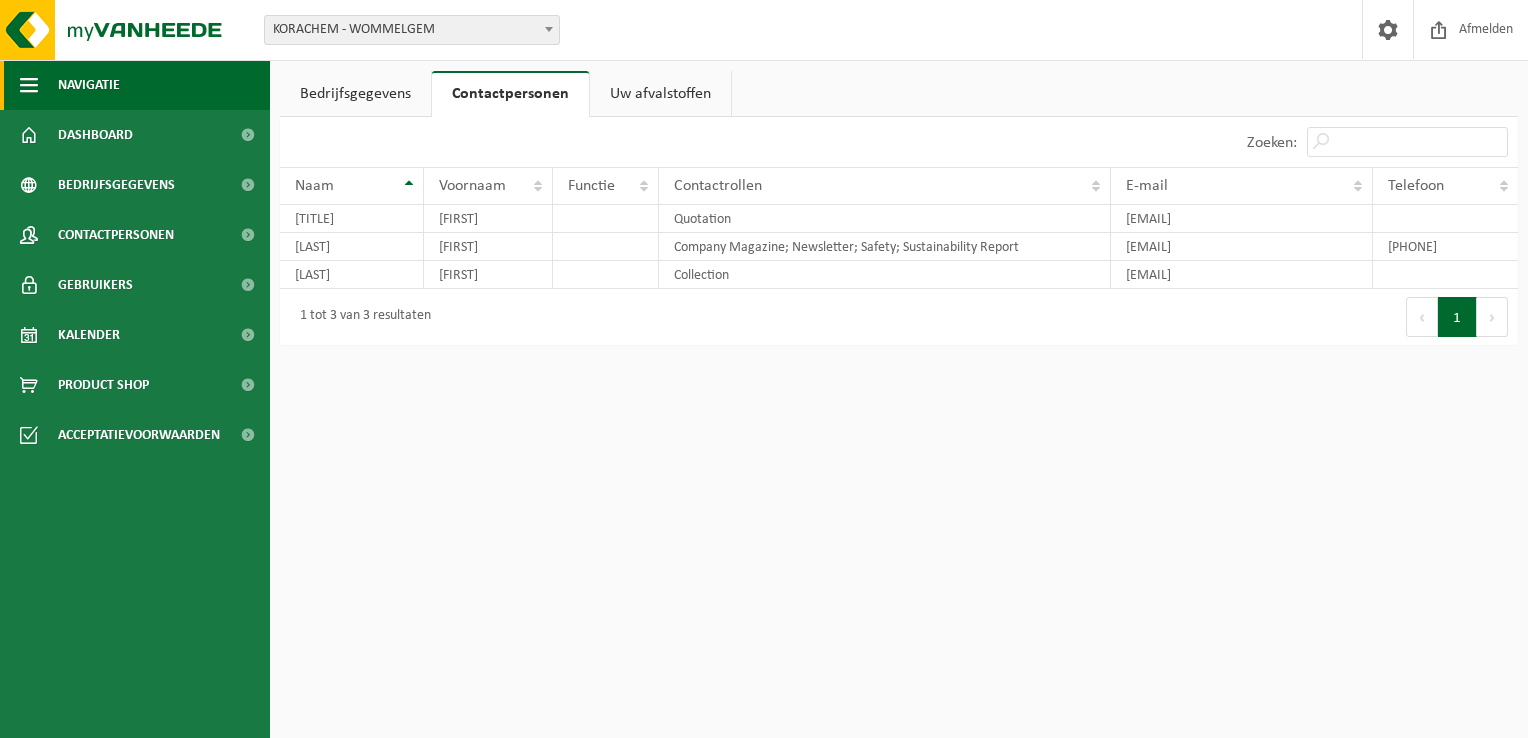 click on "Navigatie" at bounding box center [89, 85] 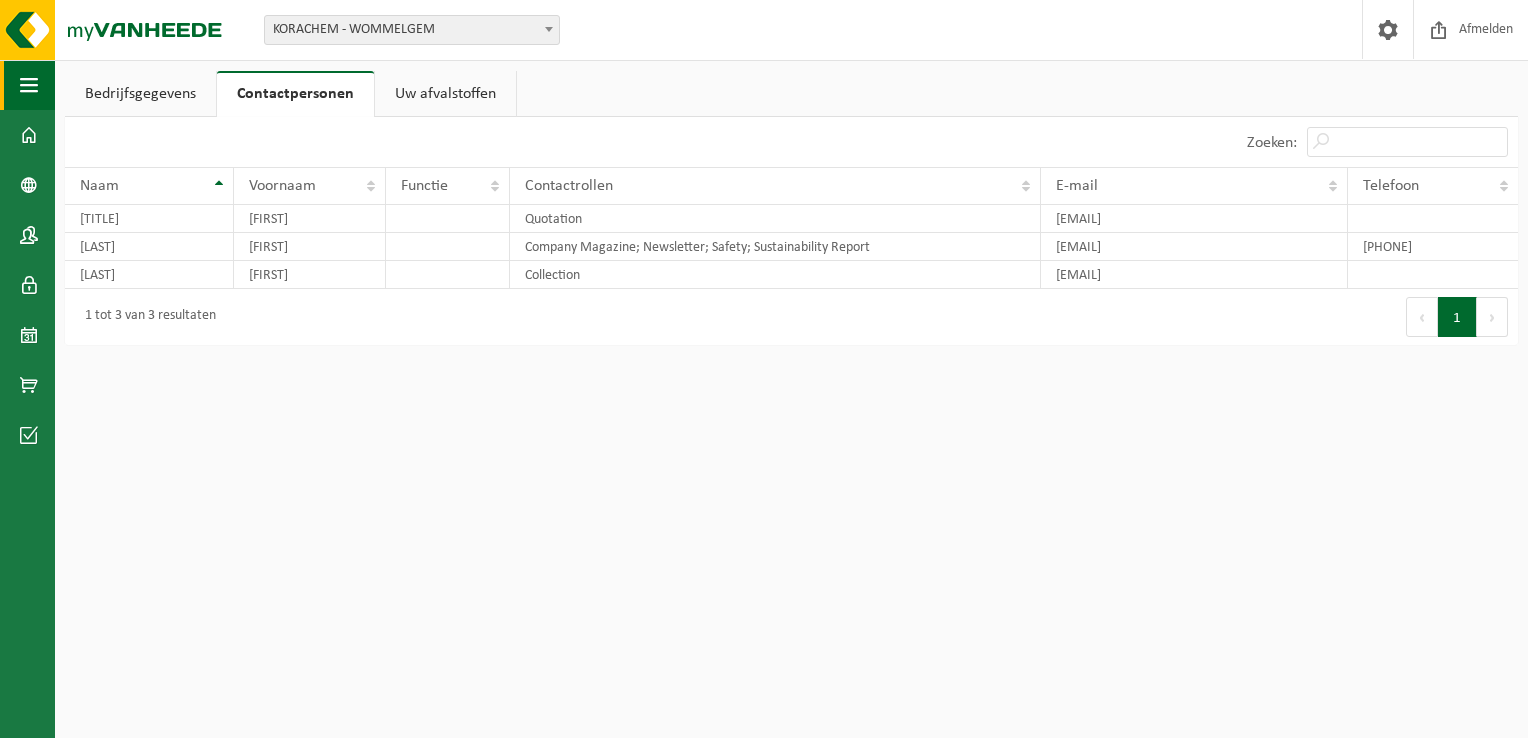 click on "Bedrijfsgegevens" at bounding box center [140, 94] 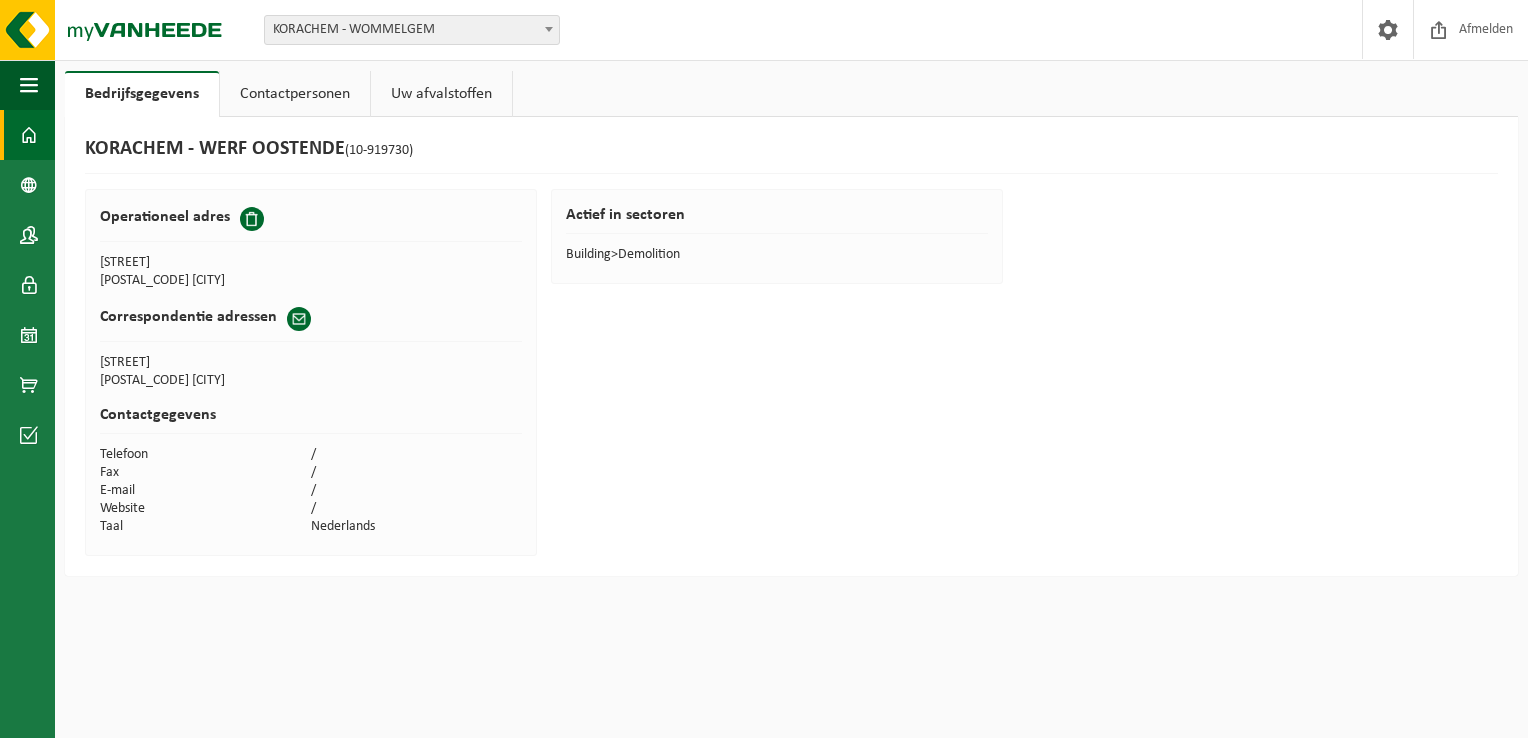 click on "Dashboard" at bounding box center [27, 135] 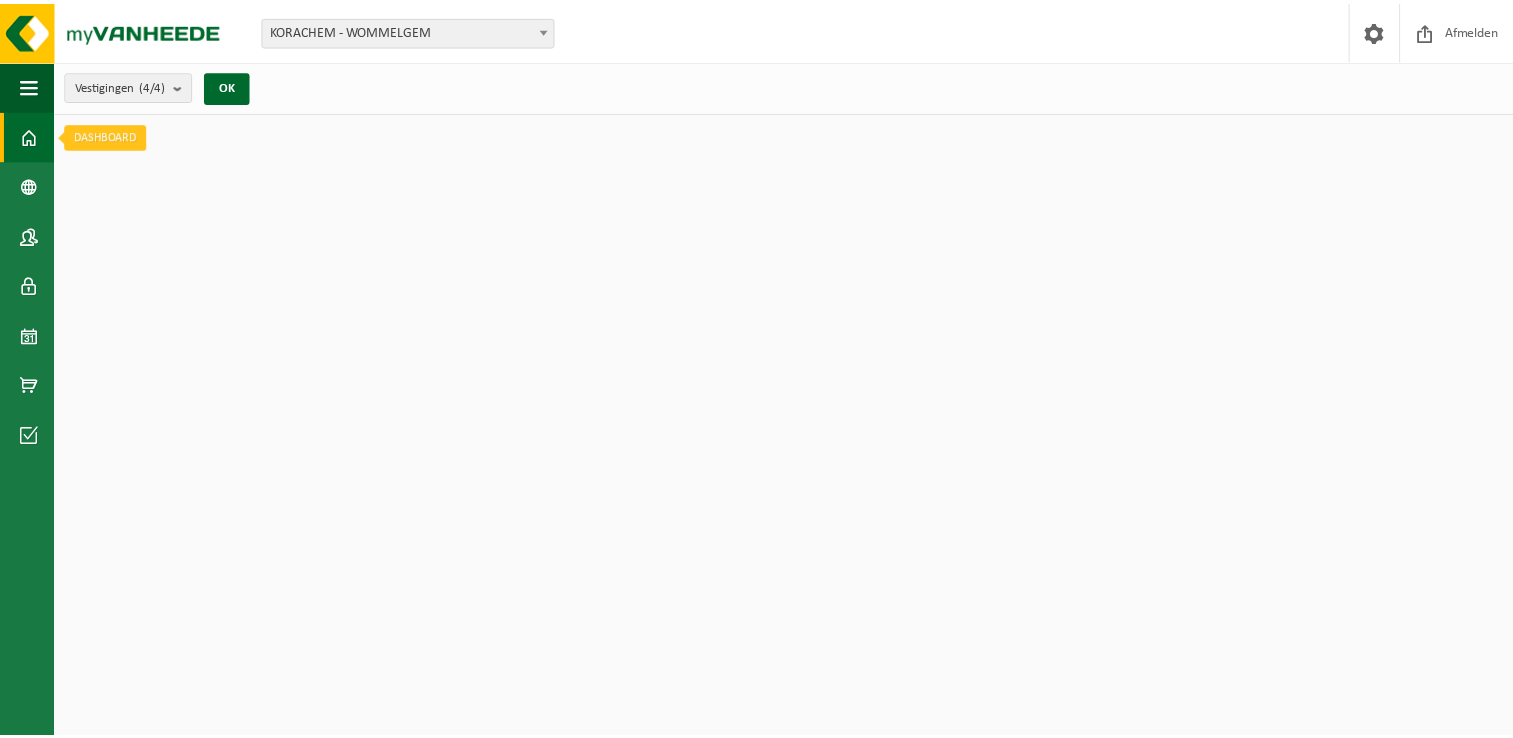 scroll, scrollTop: 0, scrollLeft: 0, axis: both 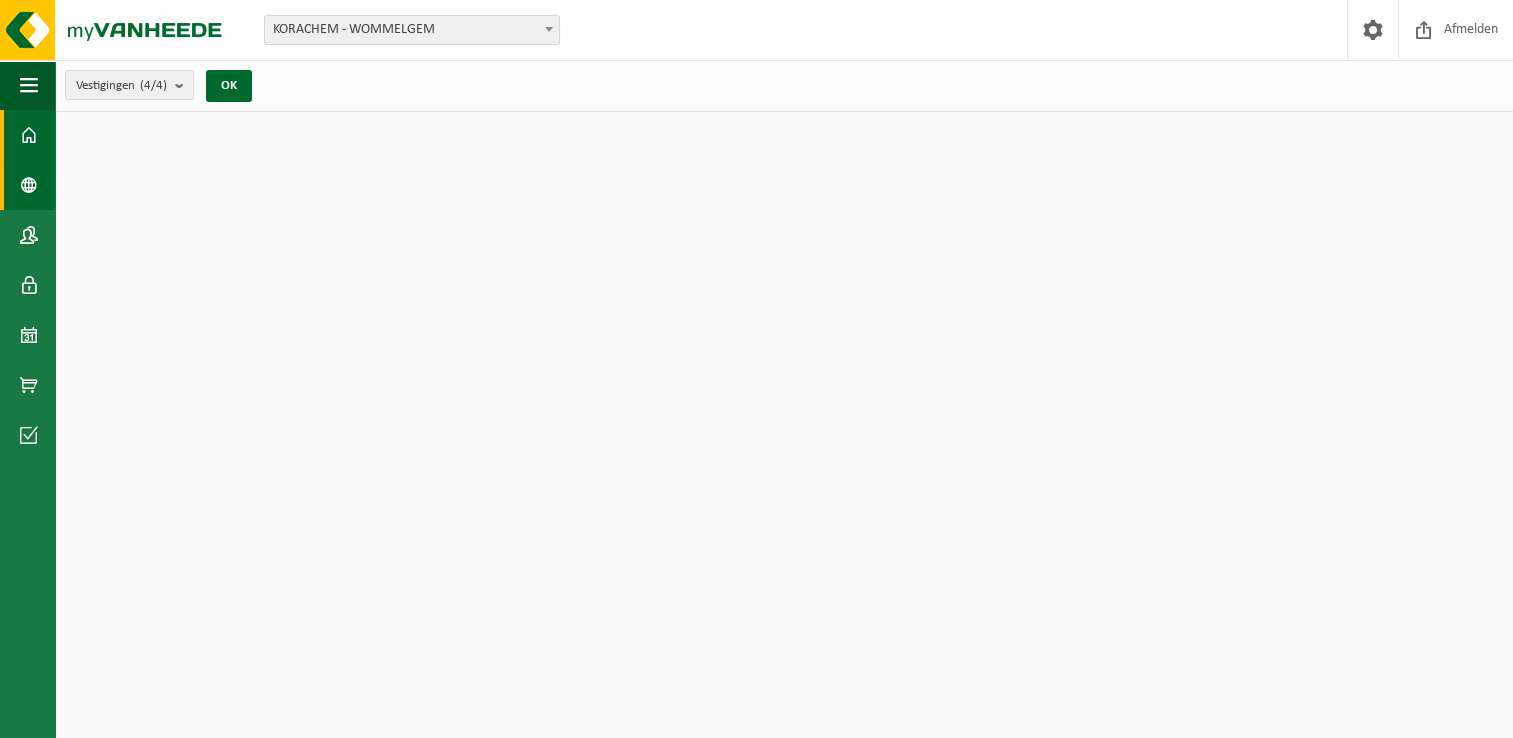 click at bounding box center (29, 185) 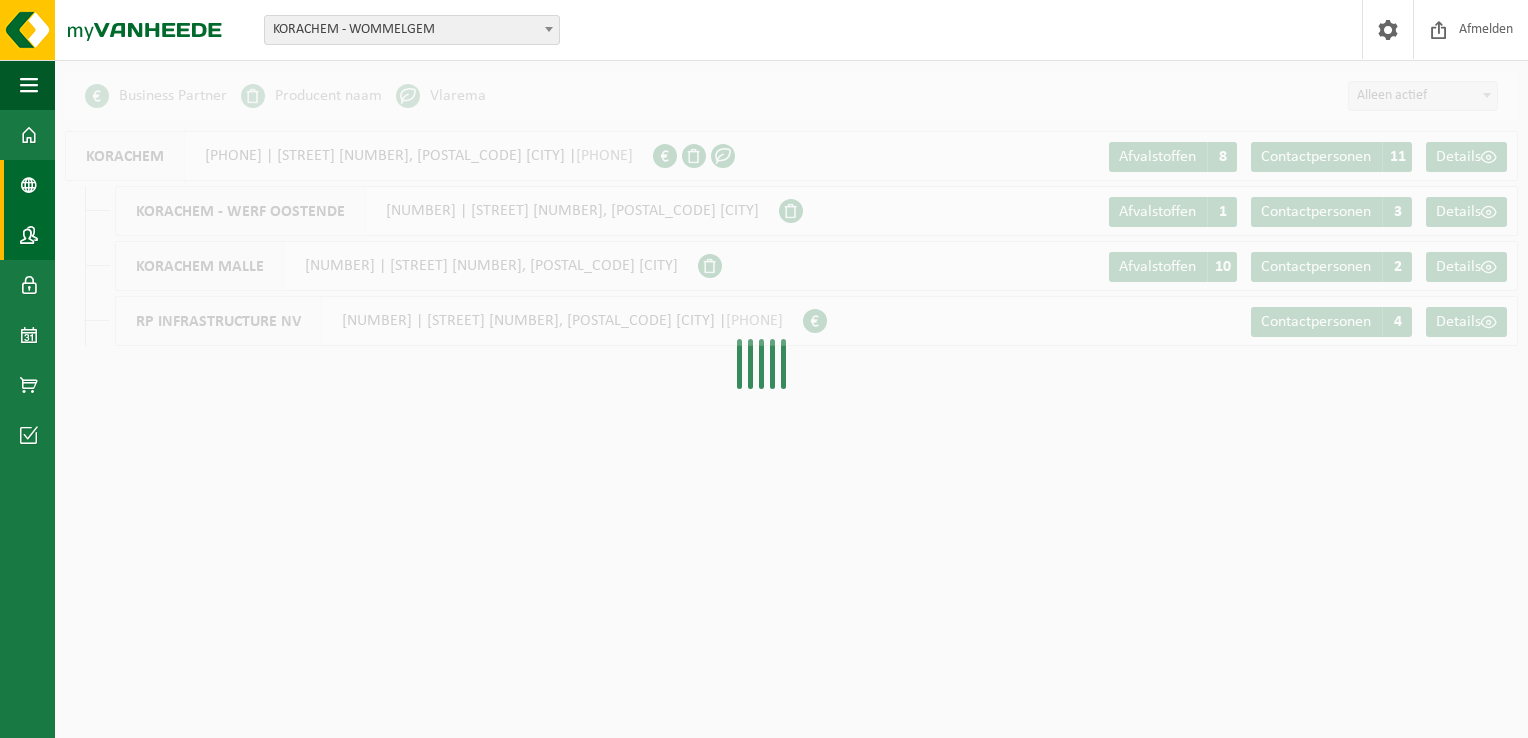scroll, scrollTop: 0, scrollLeft: 0, axis: both 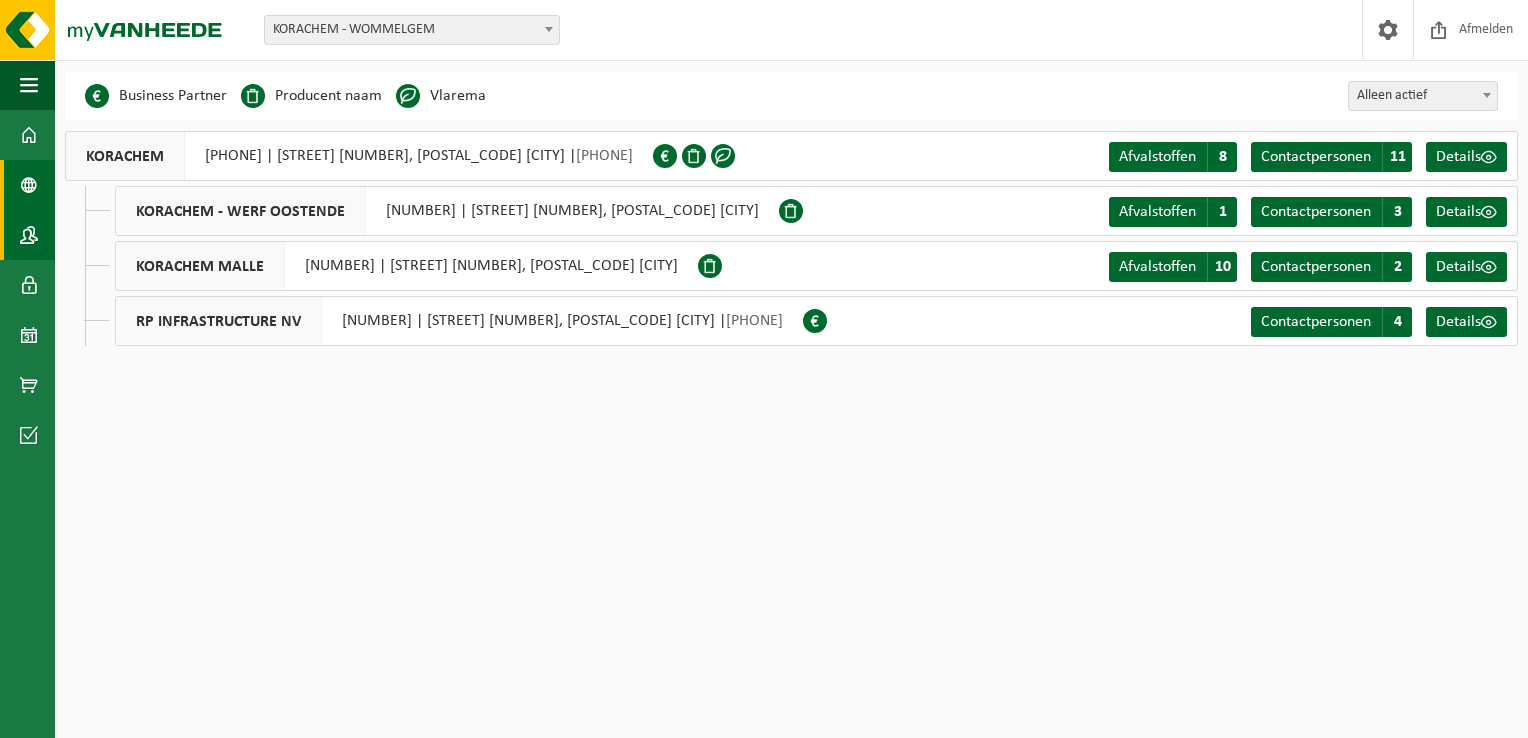 click at bounding box center (29, 235) 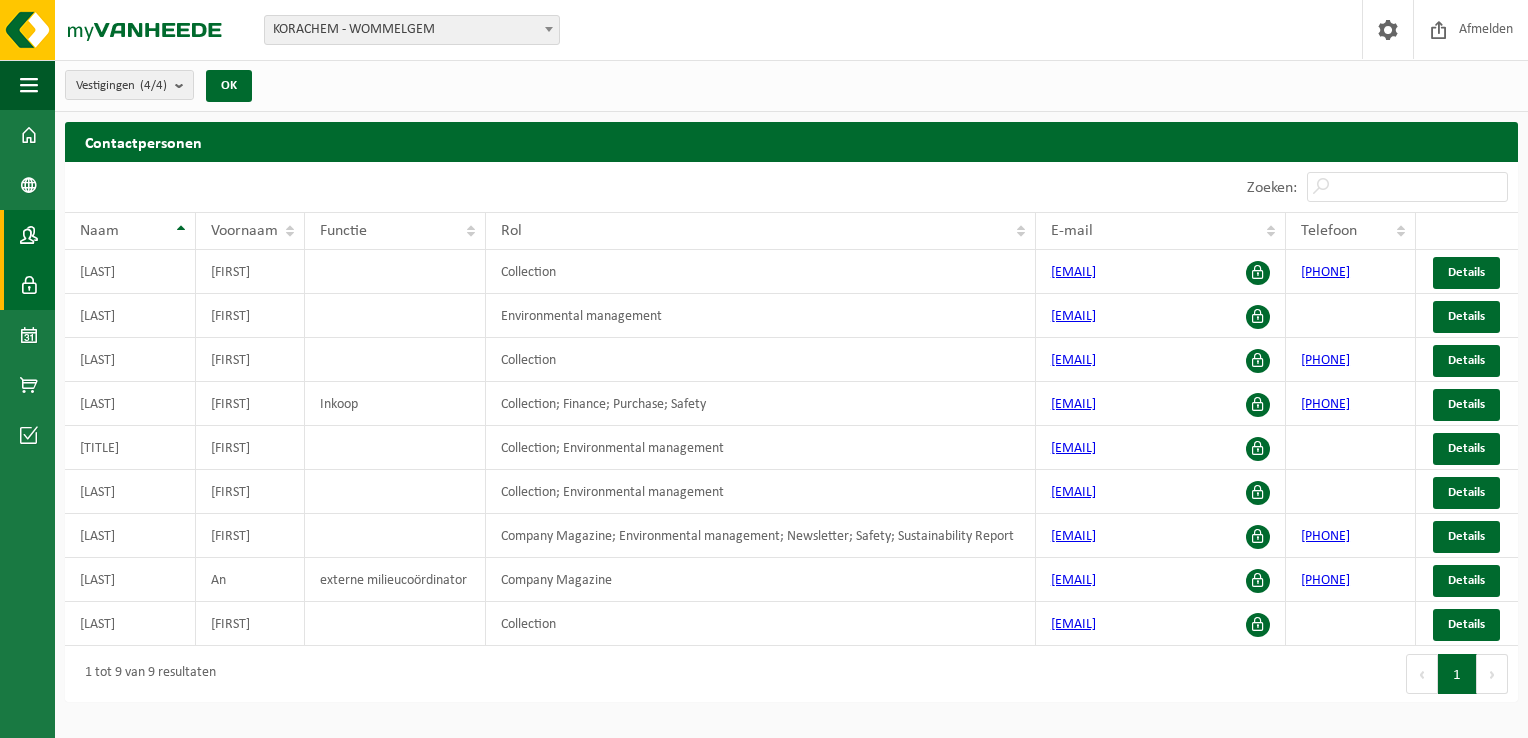 scroll, scrollTop: 0, scrollLeft: 0, axis: both 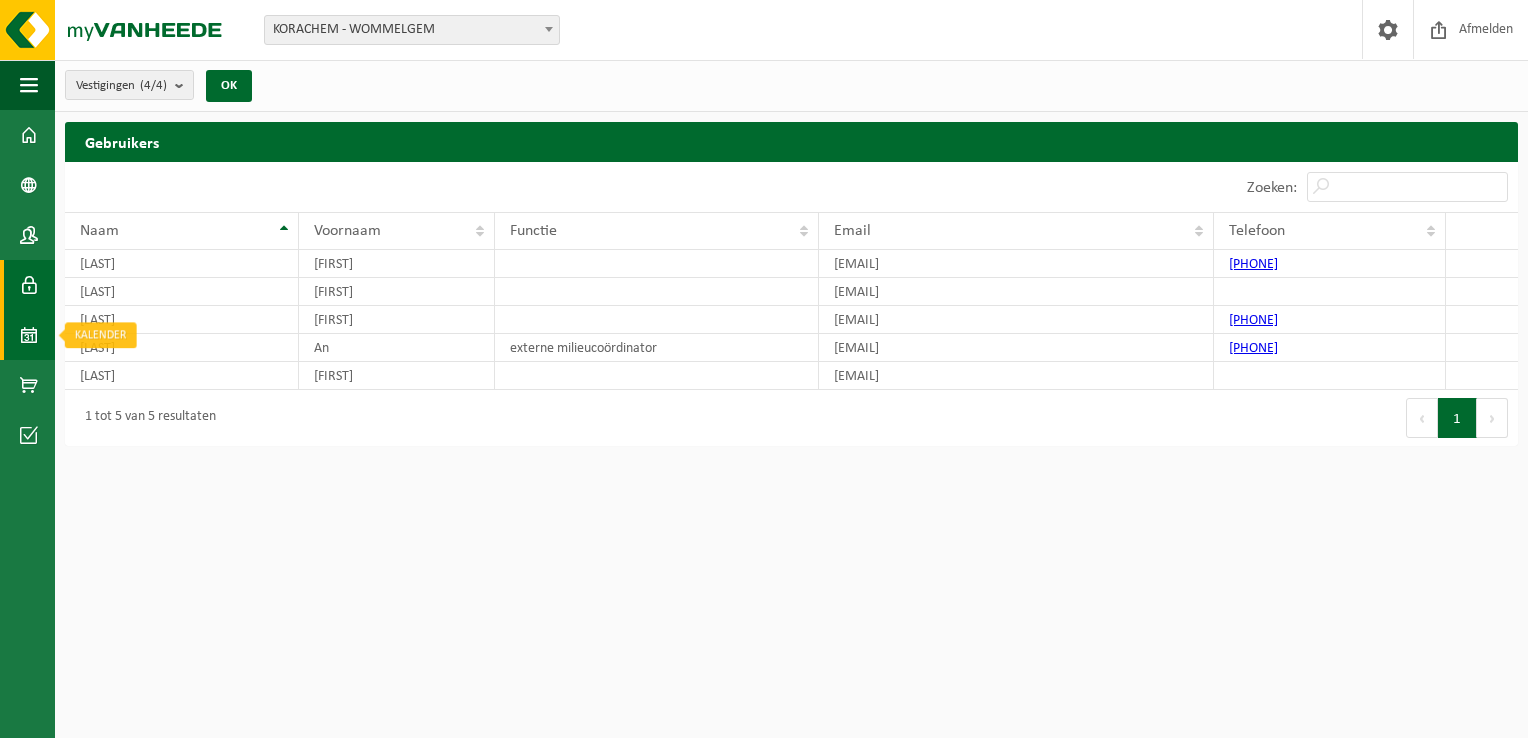 click at bounding box center (29, 335) 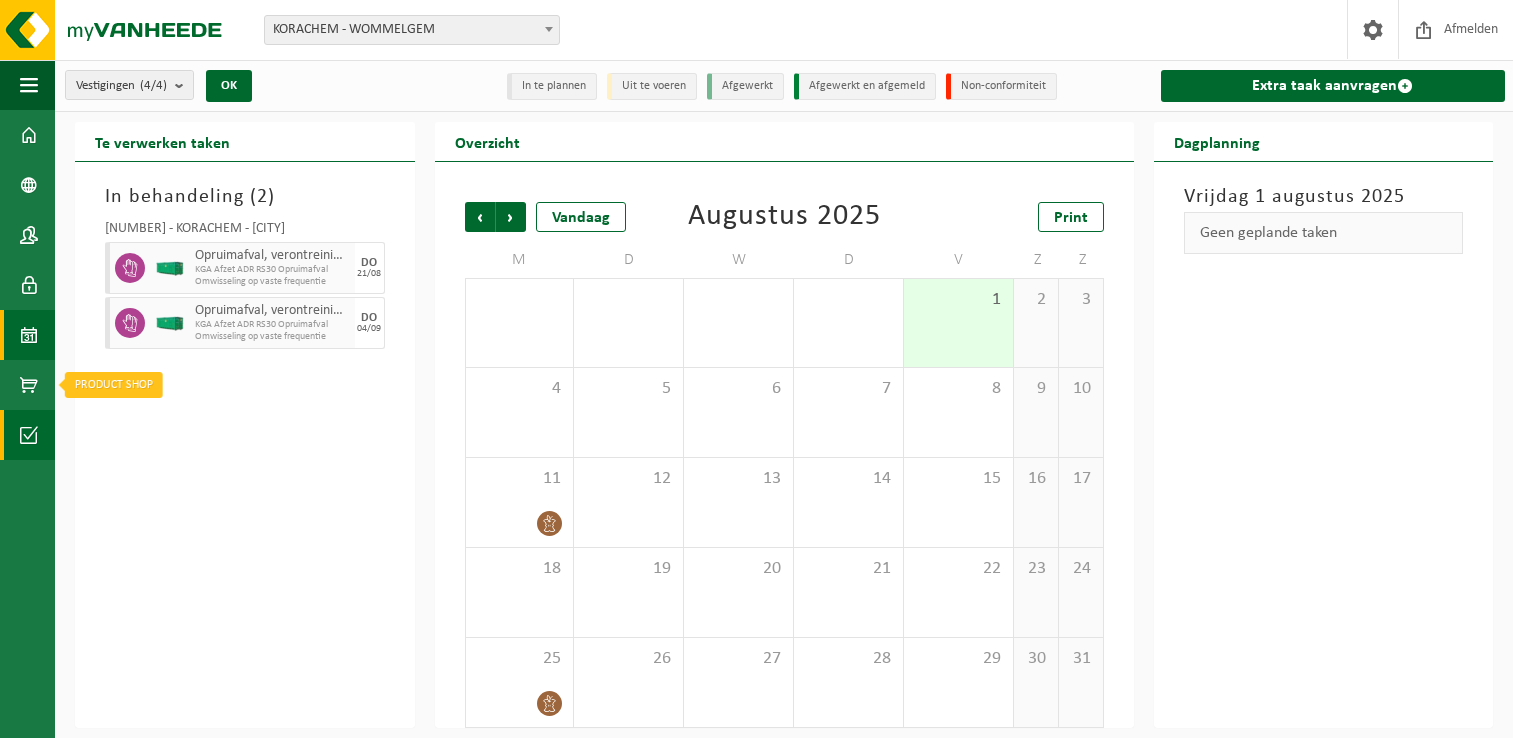 scroll, scrollTop: 0, scrollLeft: 0, axis: both 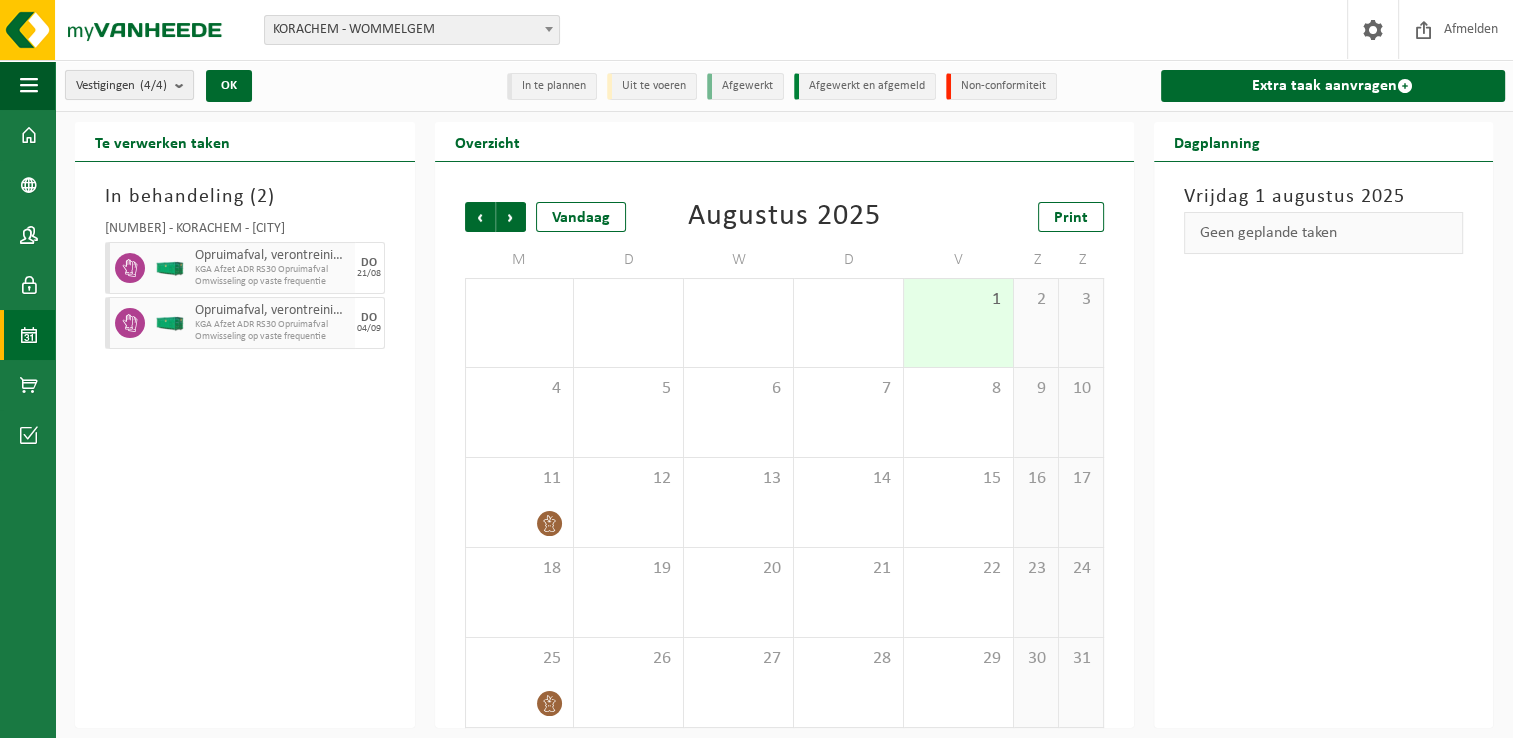 click at bounding box center [184, 85] 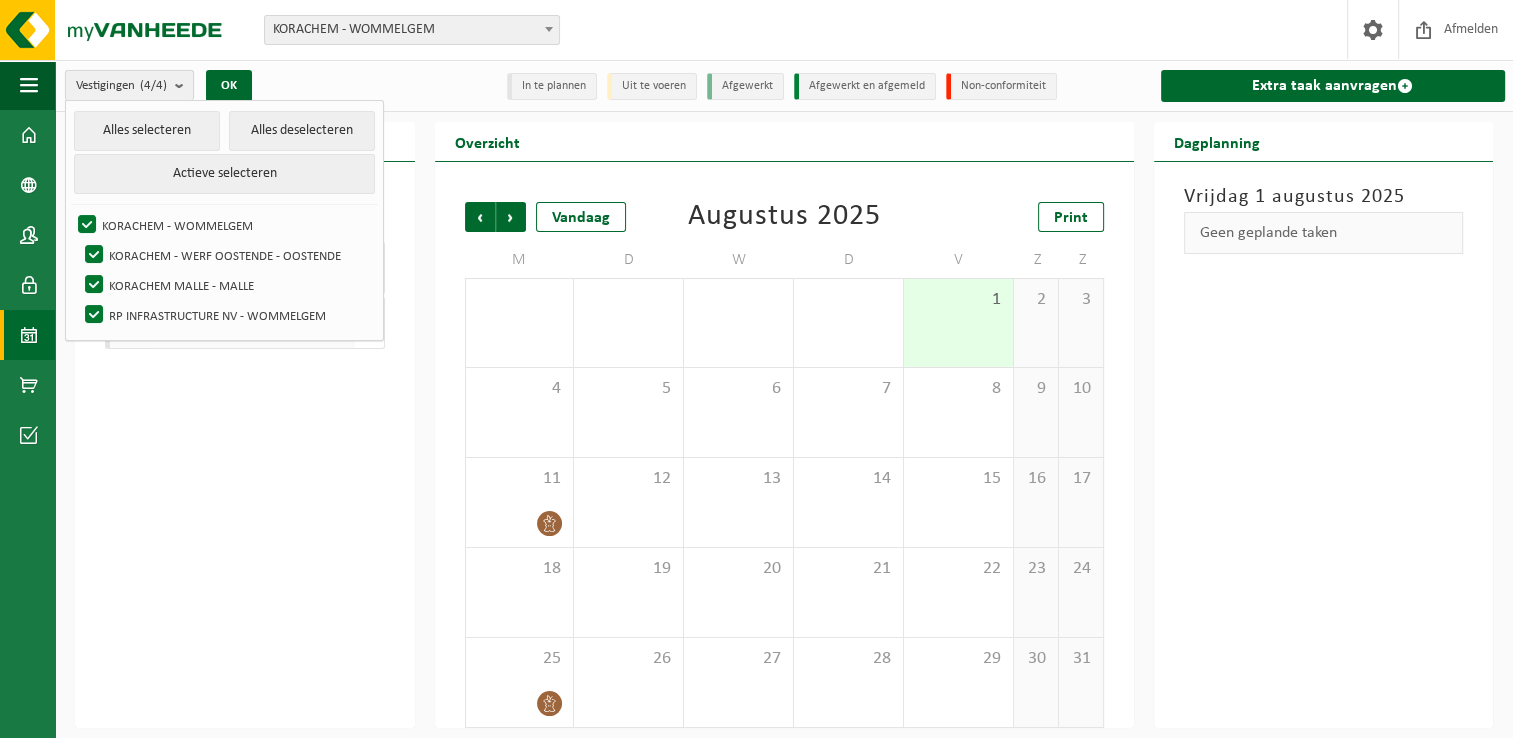 click at bounding box center (184, 85) 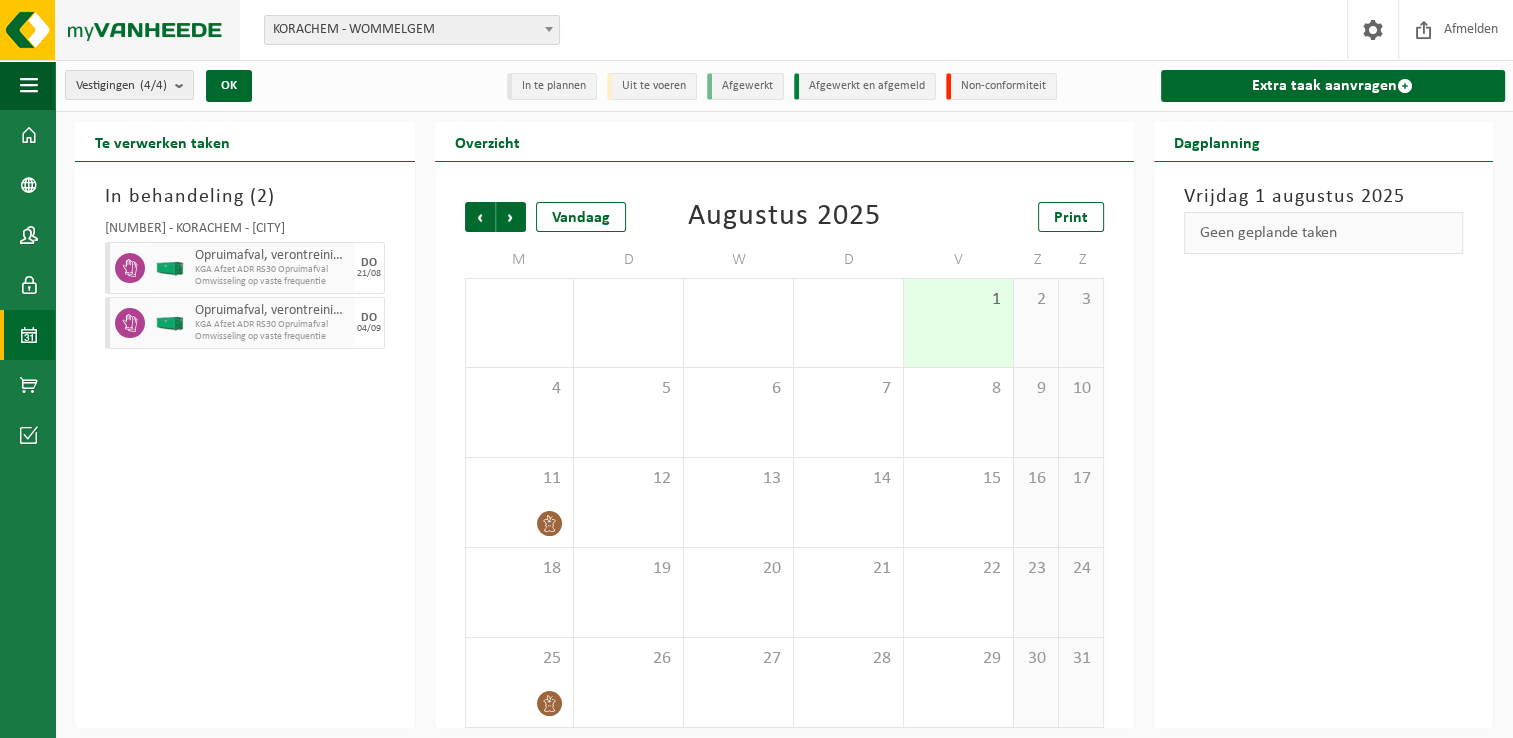 click at bounding box center [120, 30] 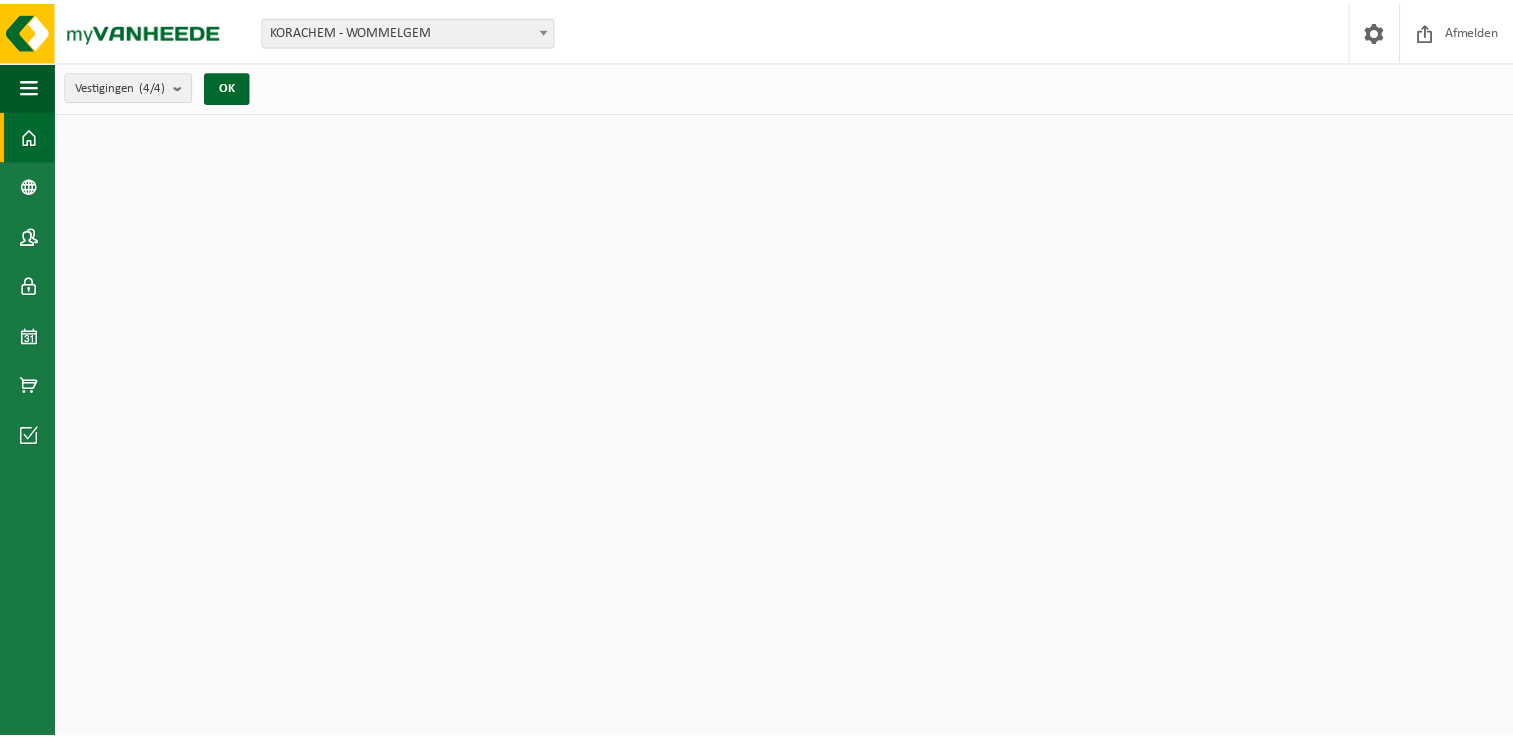 scroll, scrollTop: 0, scrollLeft: 0, axis: both 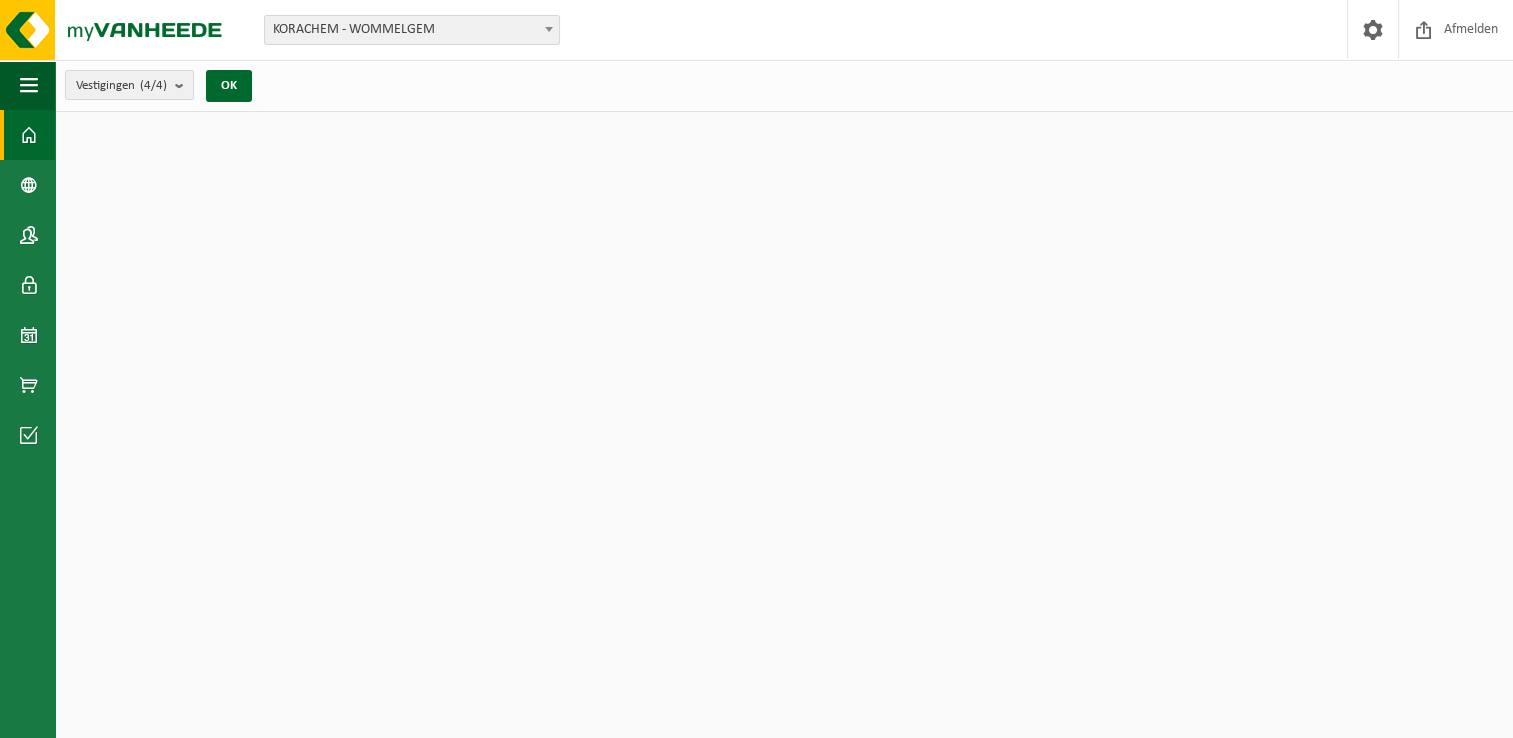 click at bounding box center [120, 30] 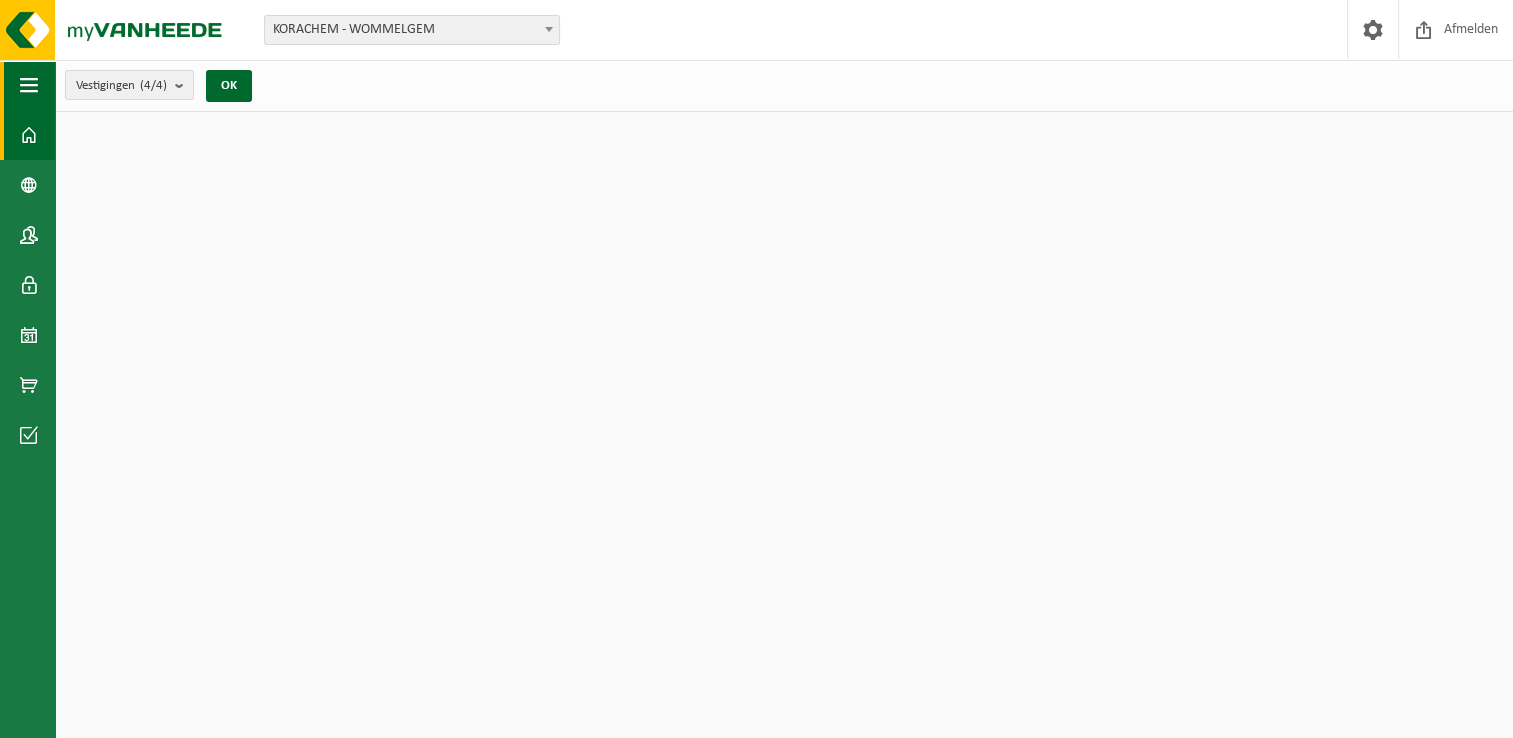 scroll, scrollTop: 0, scrollLeft: 0, axis: both 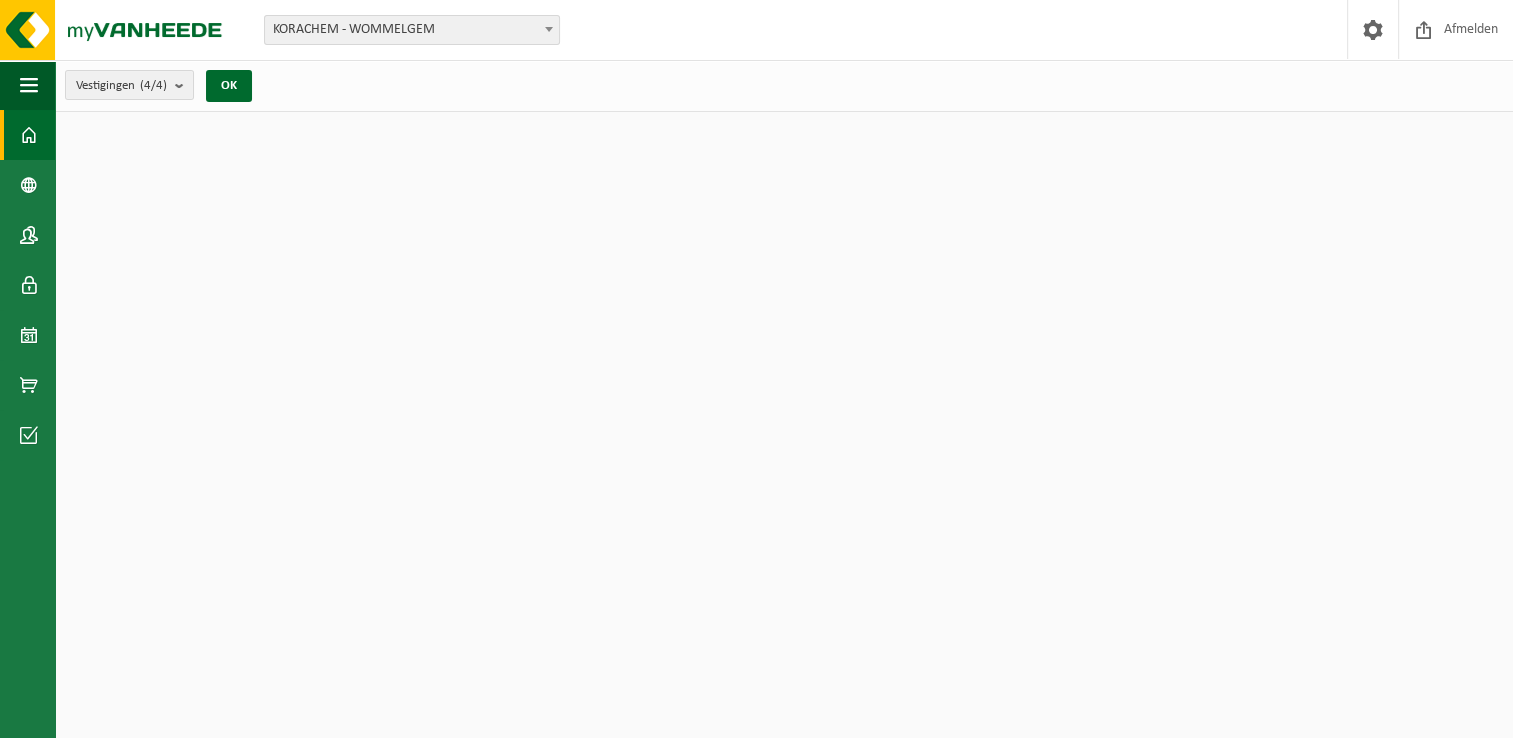 click at bounding box center (29, 85) 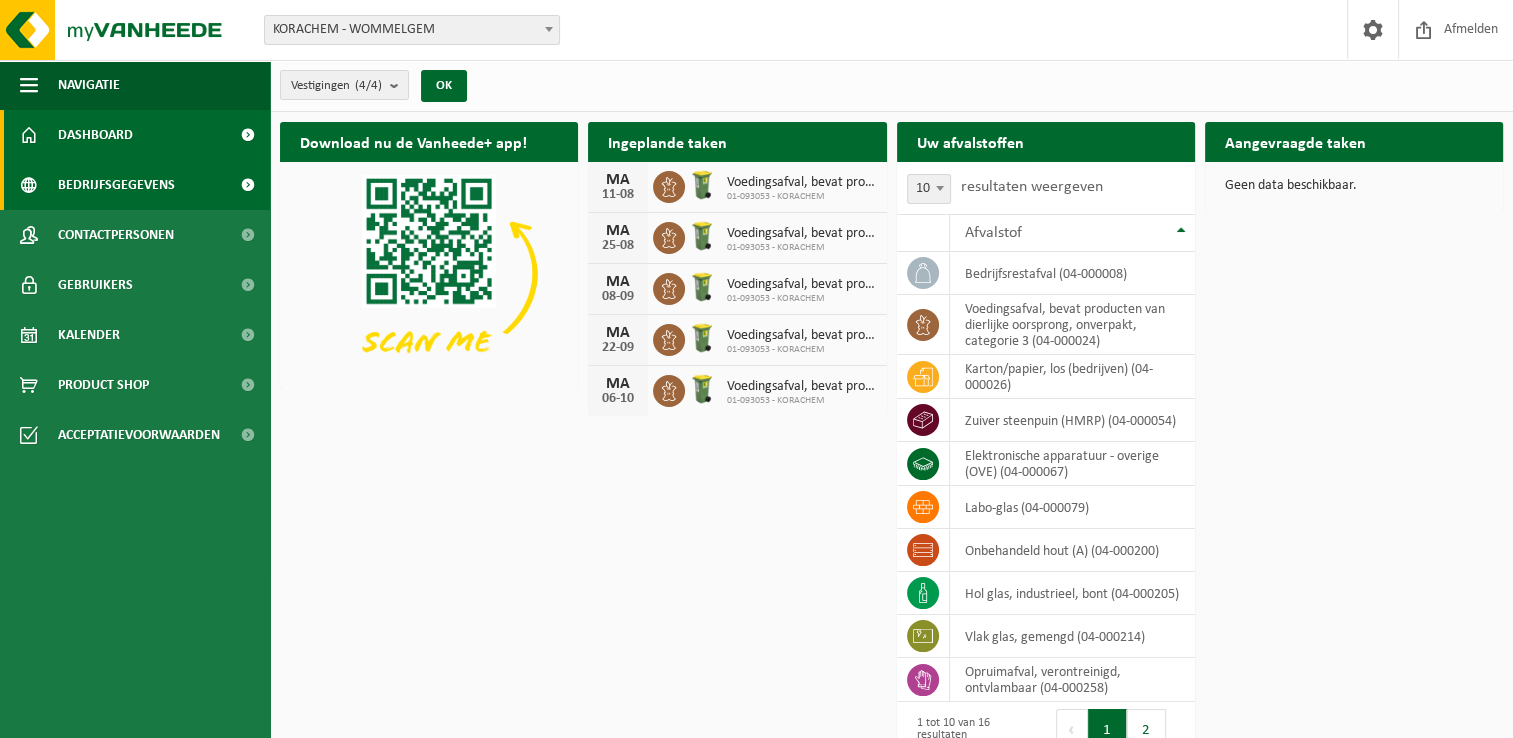 click on "Bedrijfsgegevens" at bounding box center (135, 185) 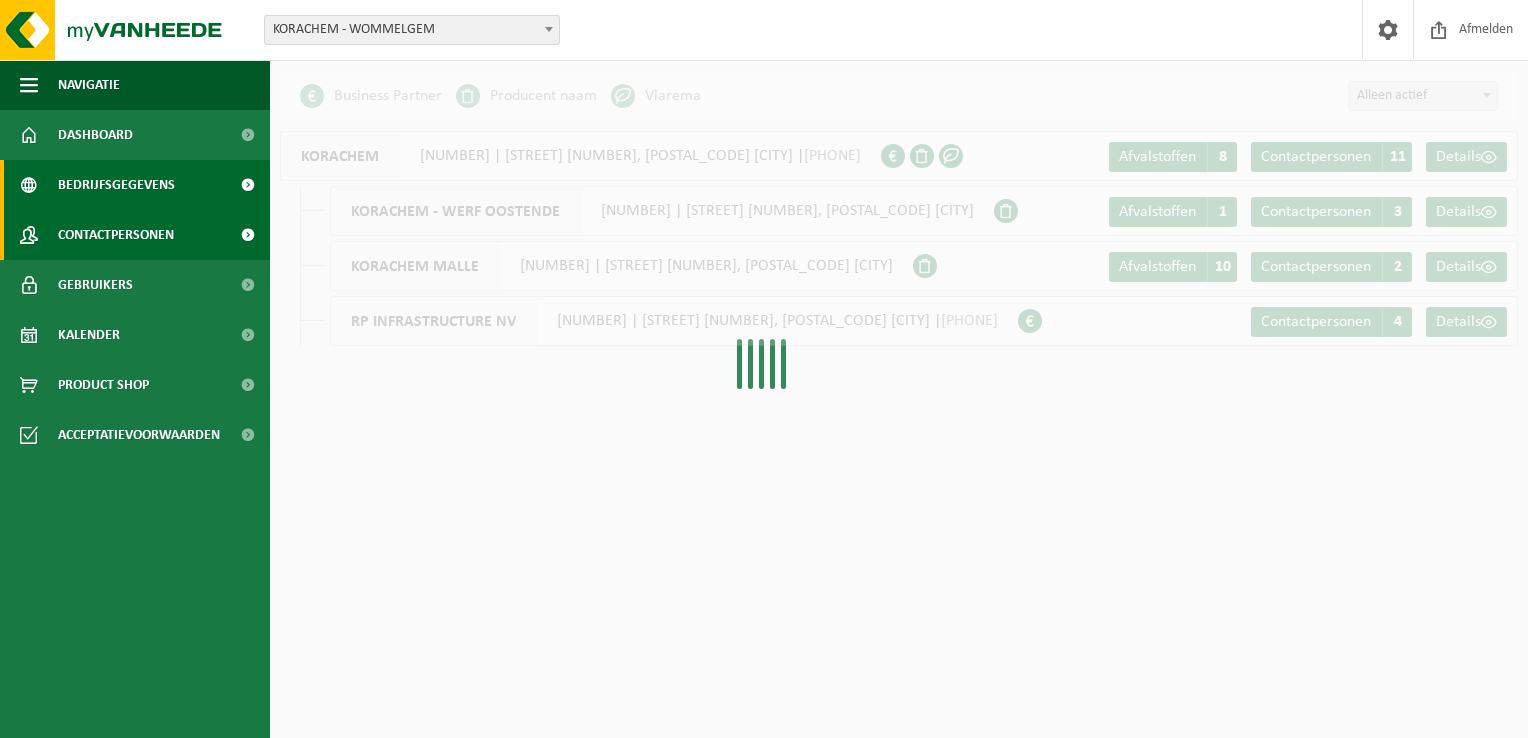 scroll, scrollTop: 0, scrollLeft: 0, axis: both 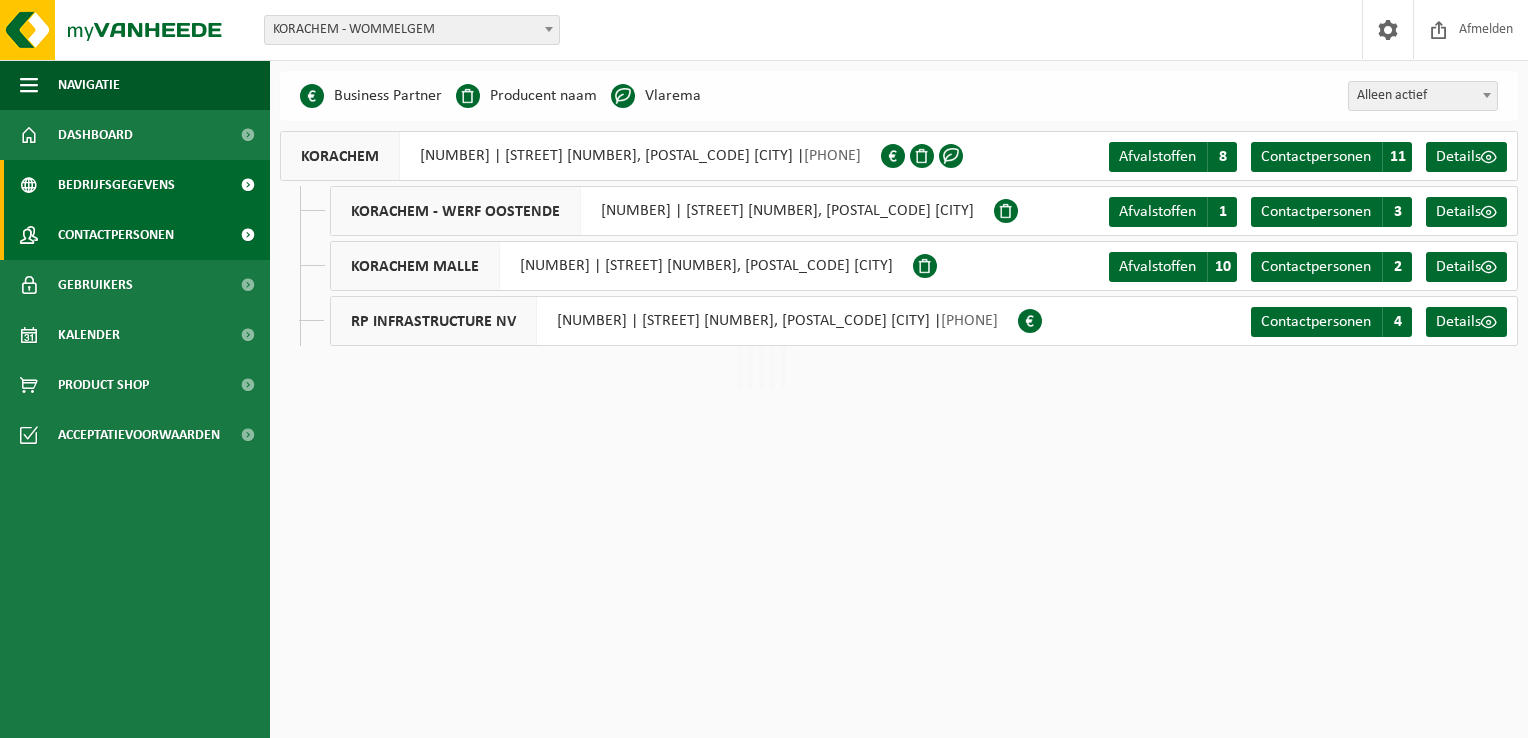 click on "Contactpersonen" at bounding box center (116, 235) 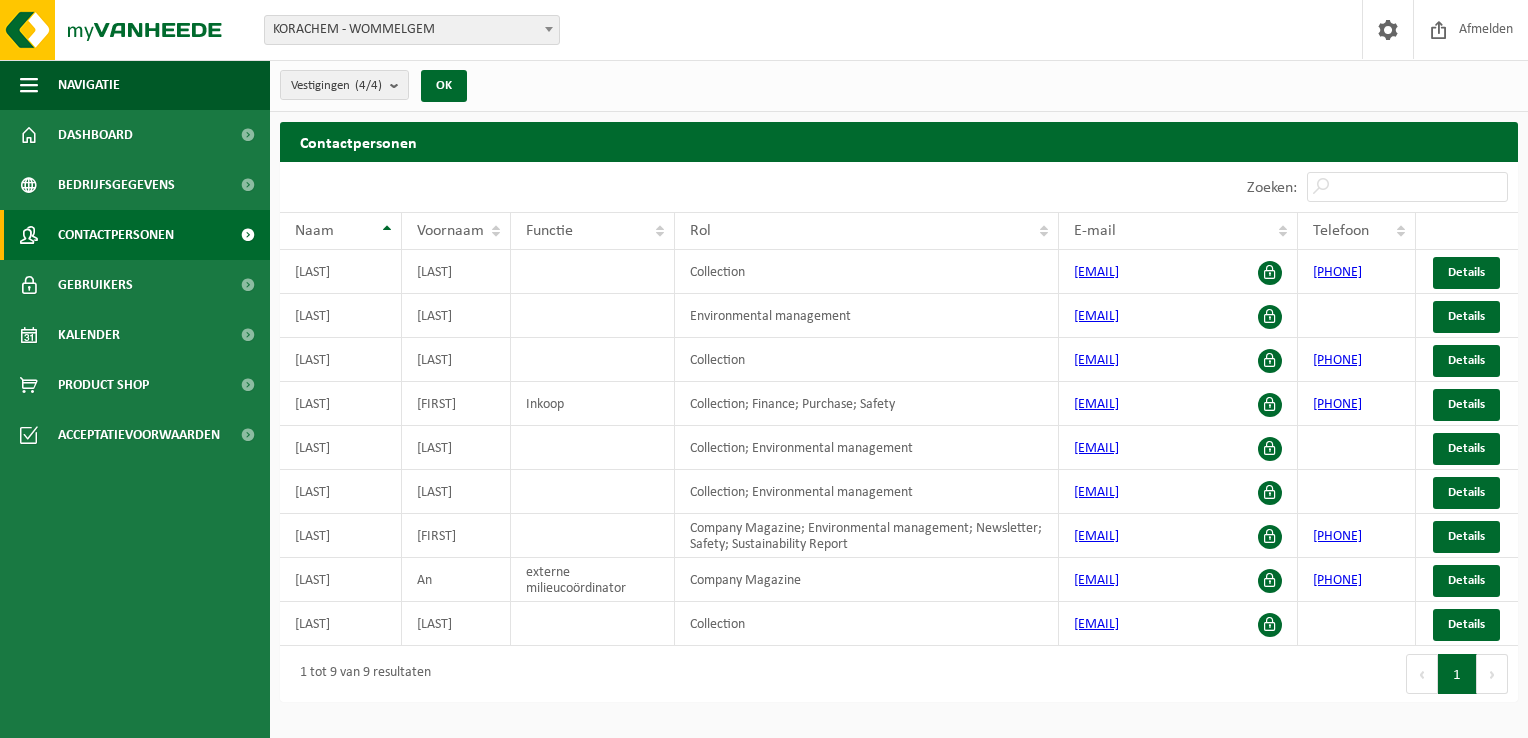 scroll, scrollTop: 0, scrollLeft: 0, axis: both 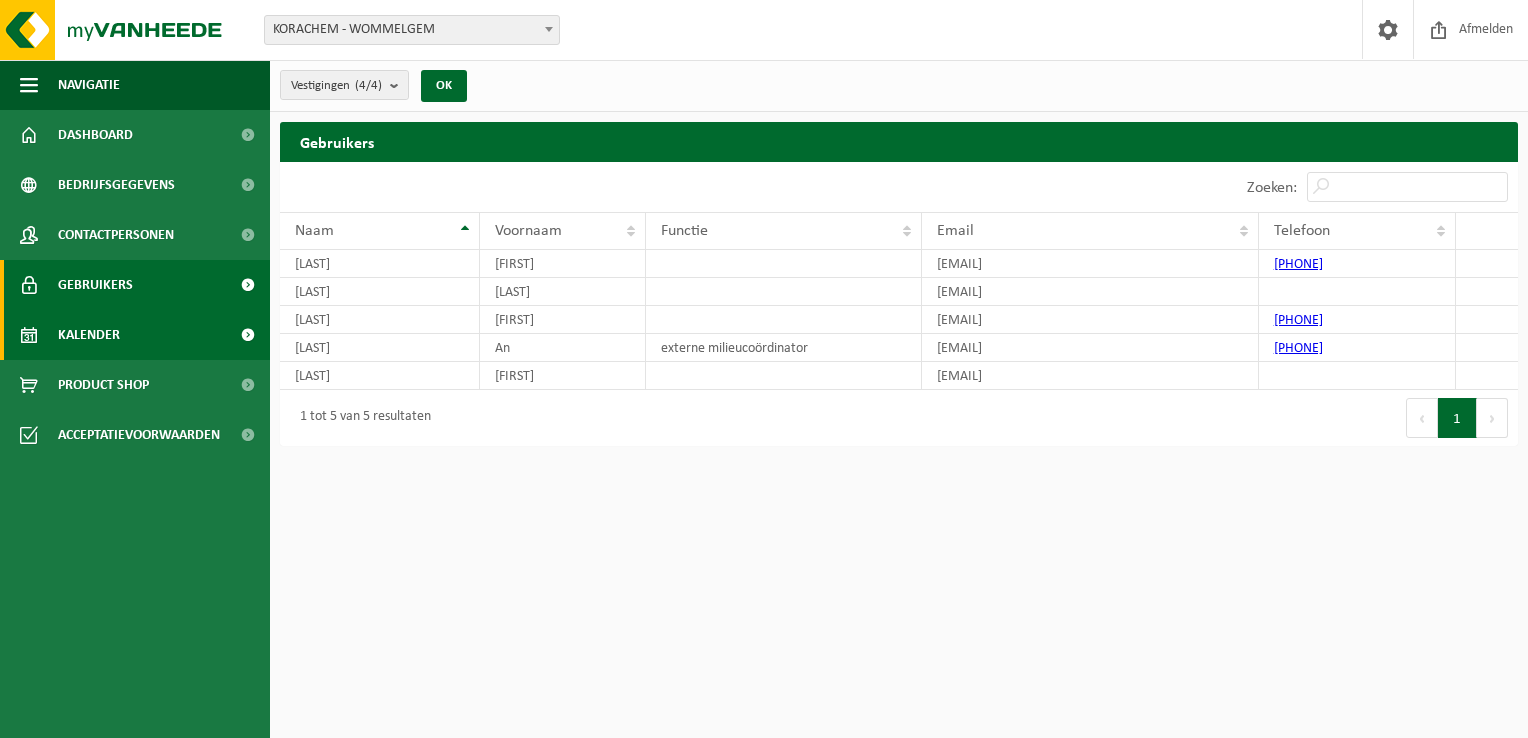 click on "Kalender" at bounding box center (89, 335) 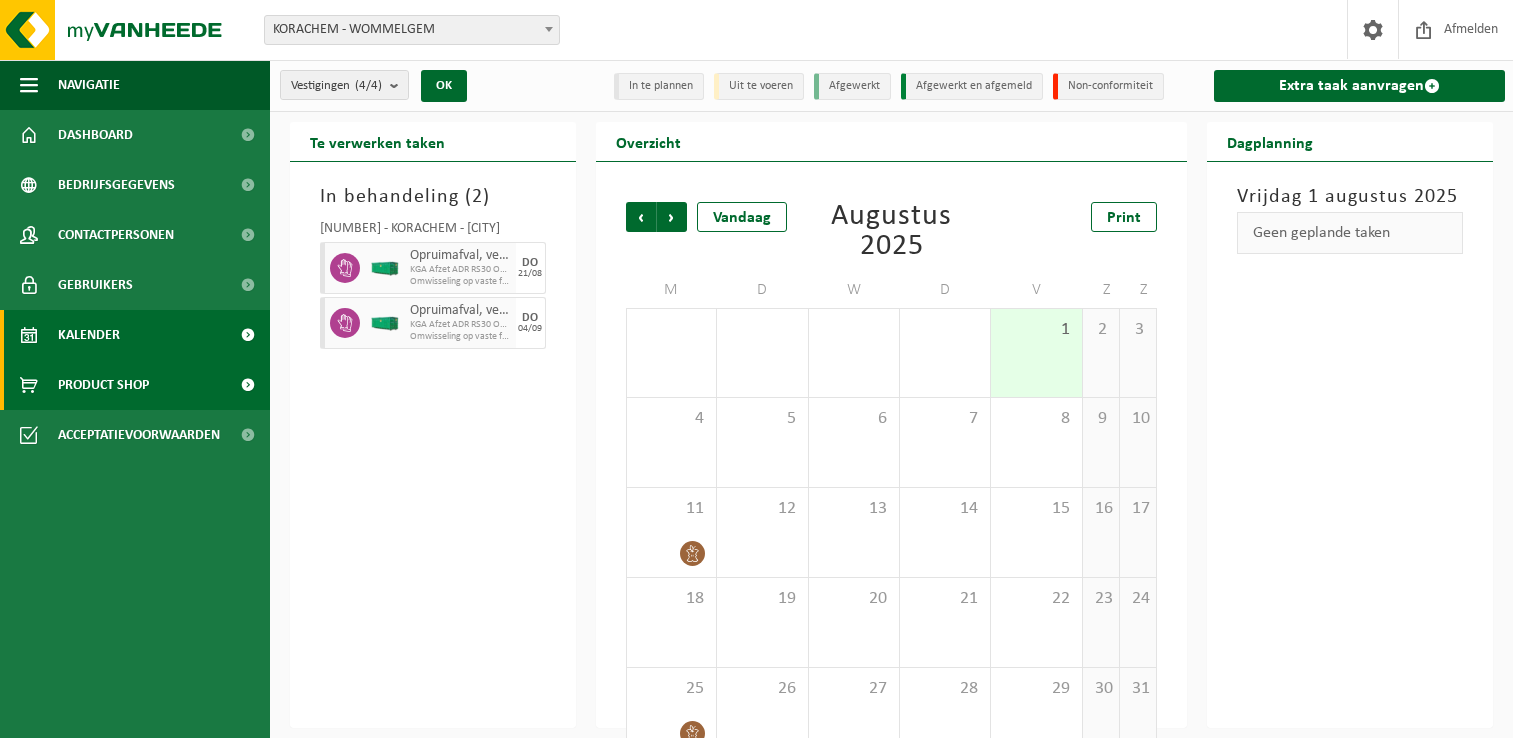 scroll, scrollTop: 0, scrollLeft: 0, axis: both 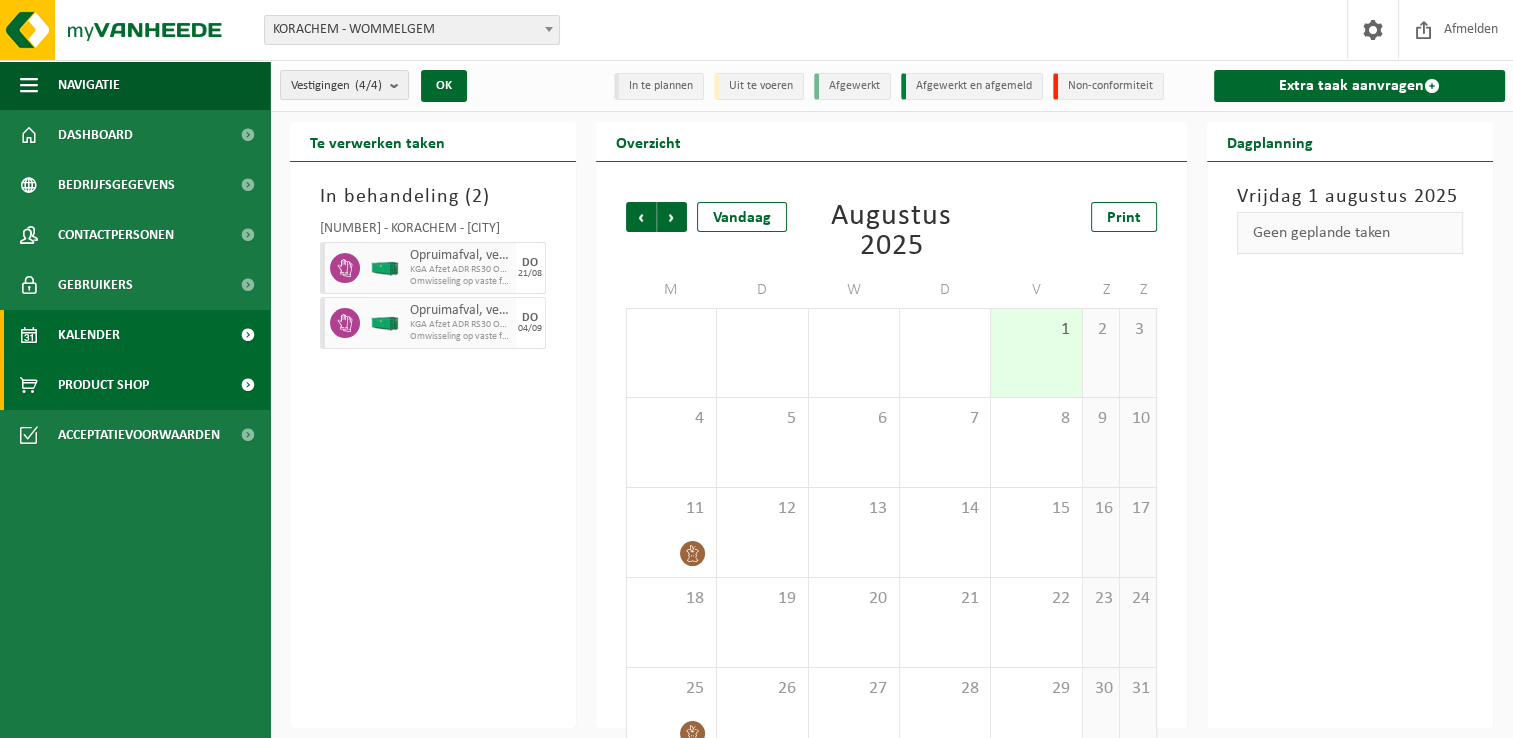 click on "Product Shop" at bounding box center (103, 385) 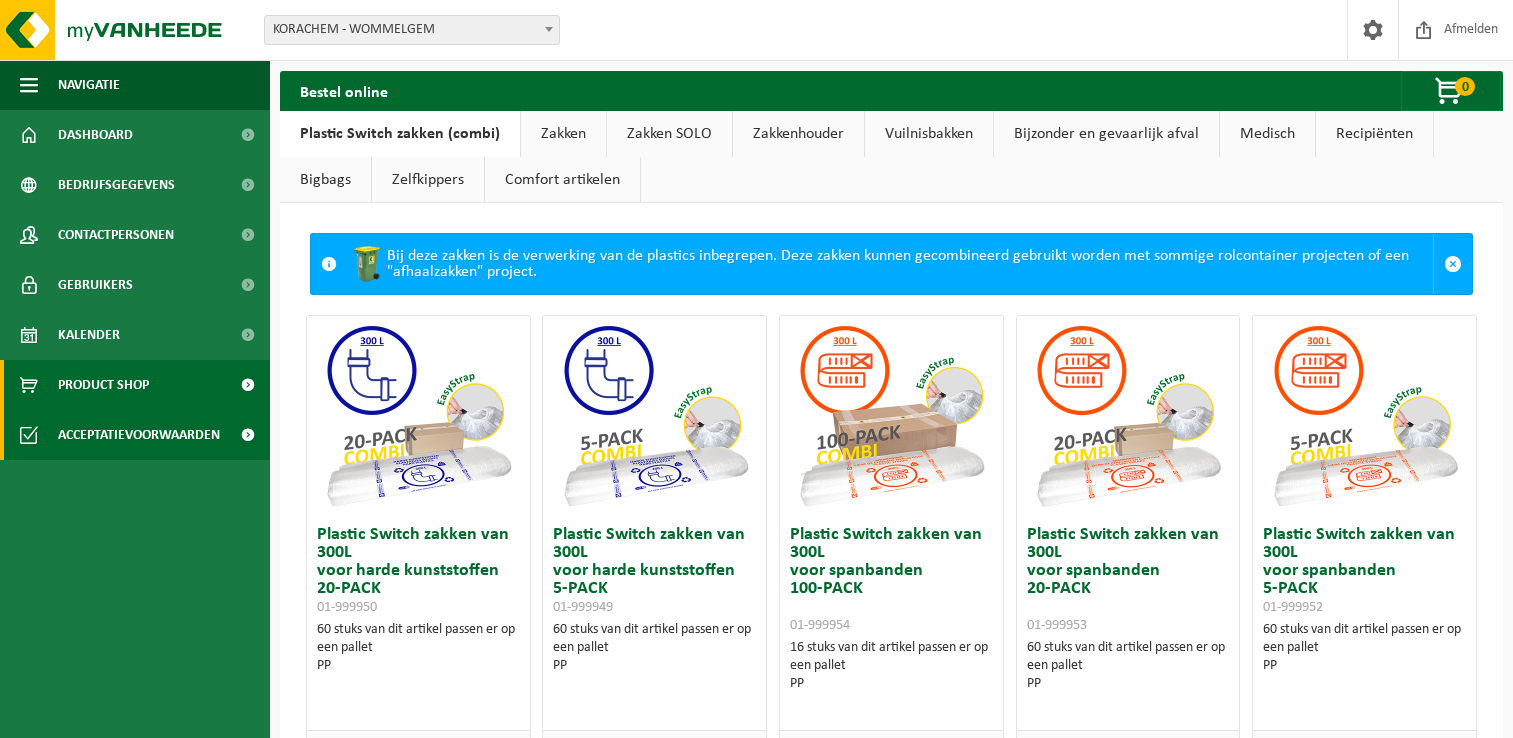 scroll, scrollTop: 0, scrollLeft: 0, axis: both 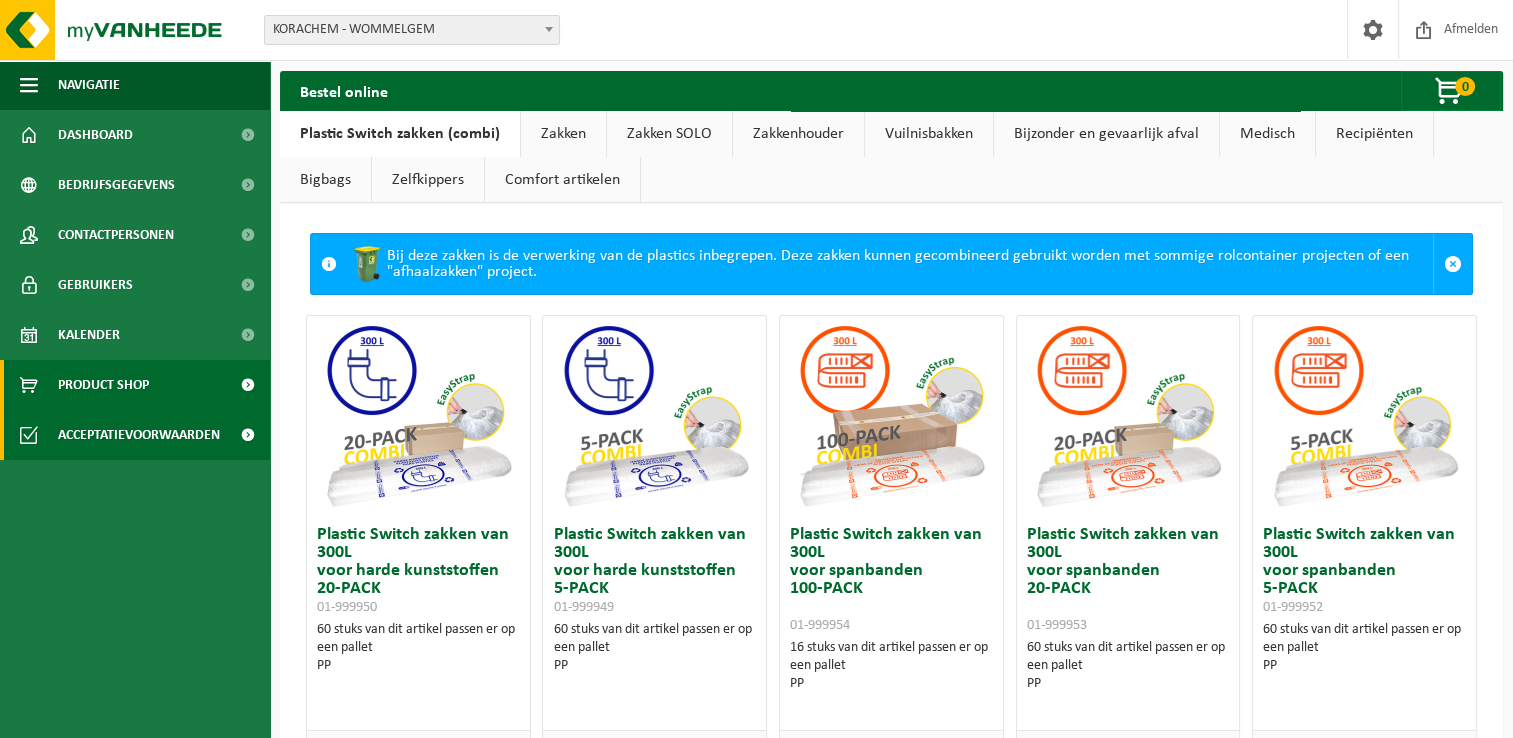 click on "Acceptatievoorwaarden" at bounding box center [139, 435] 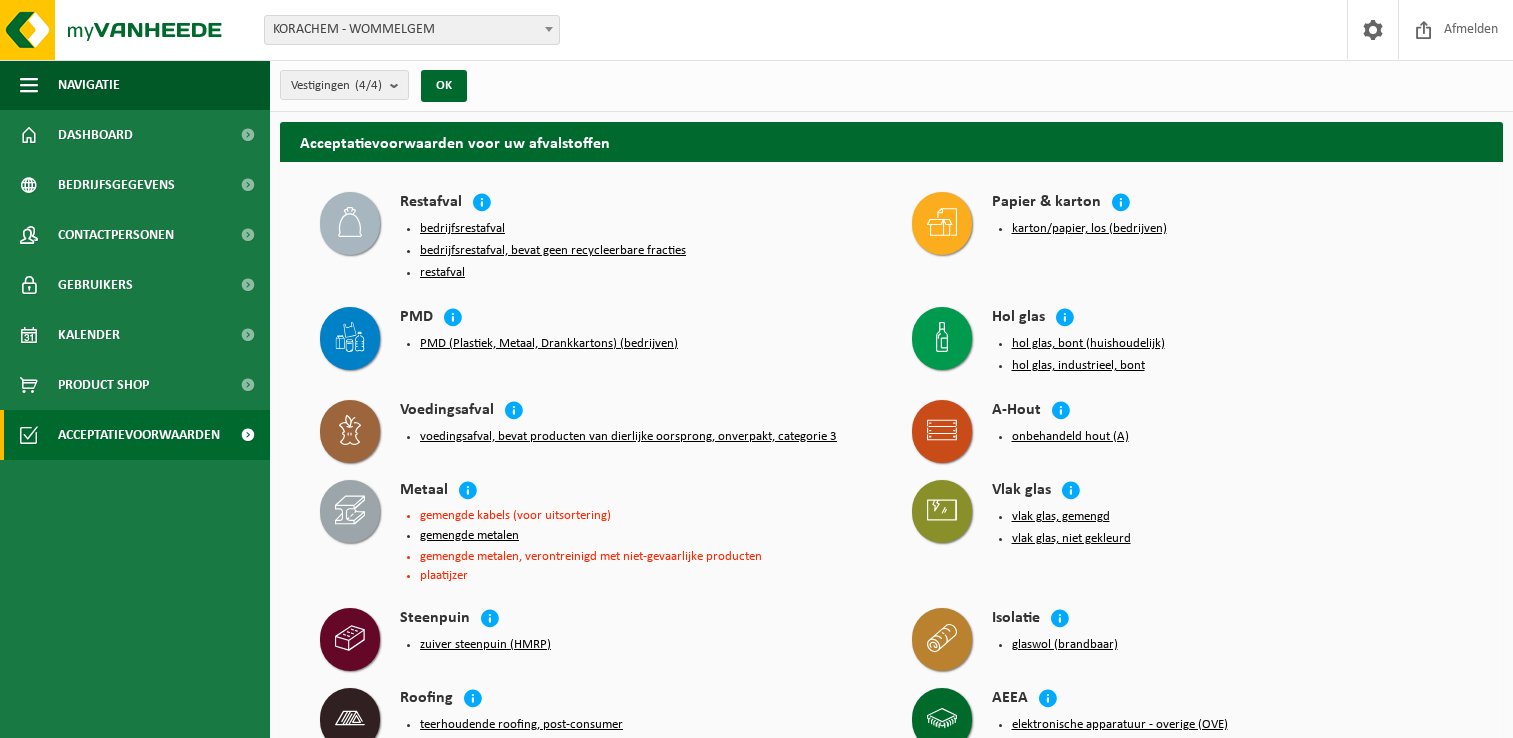 scroll, scrollTop: 0, scrollLeft: 0, axis: both 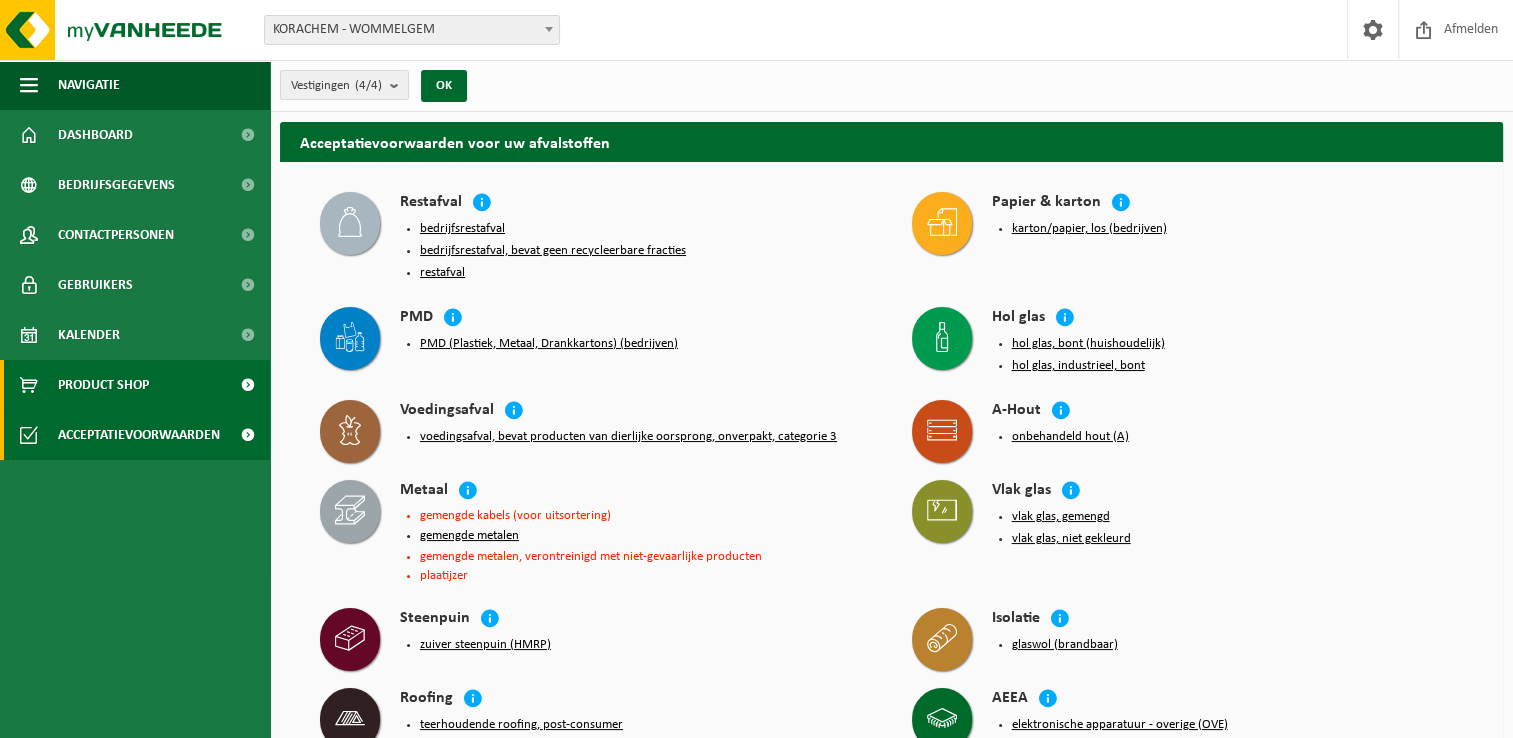 click on "Product Shop" at bounding box center (103, 385) 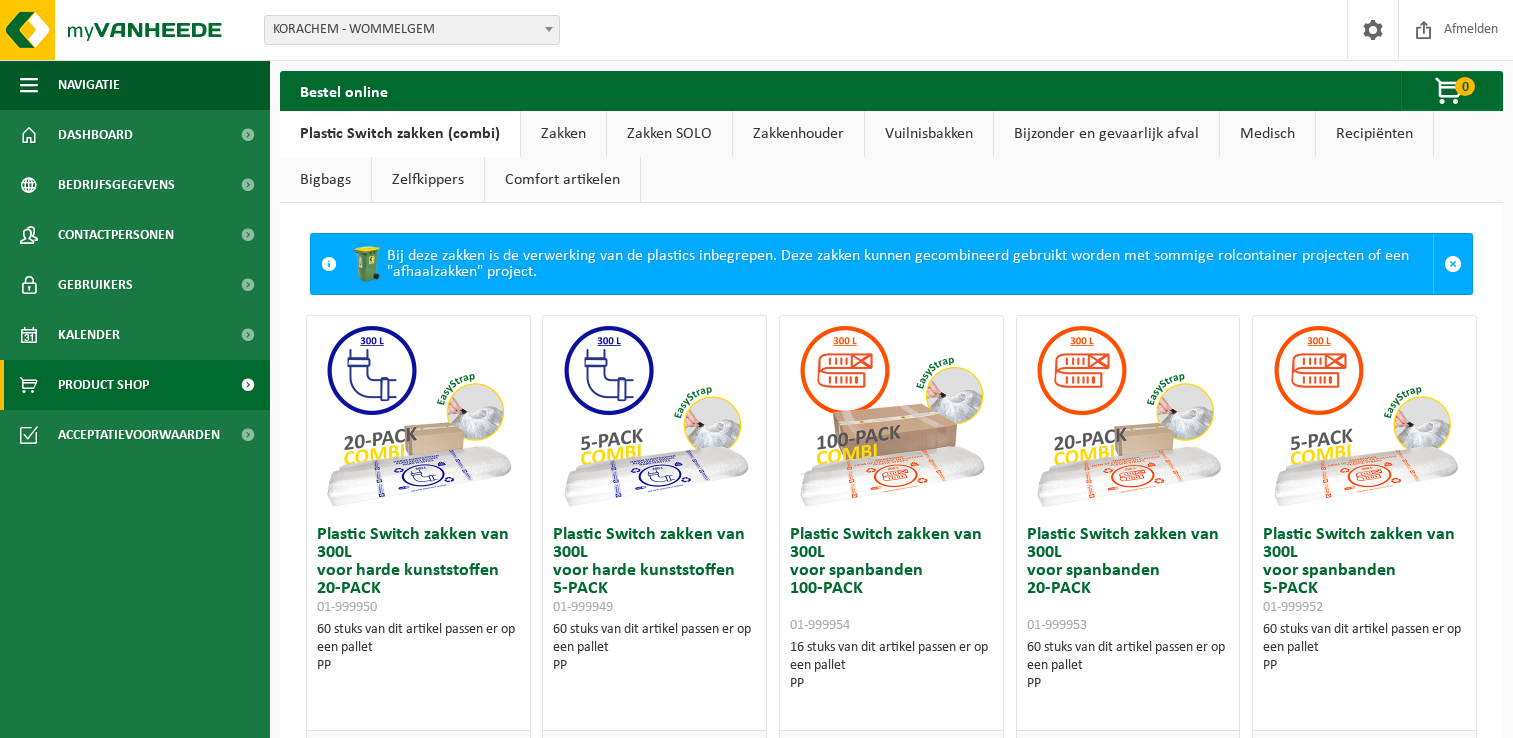 scroll, scrollTop: 0, scrollLeft: 0, axis: both 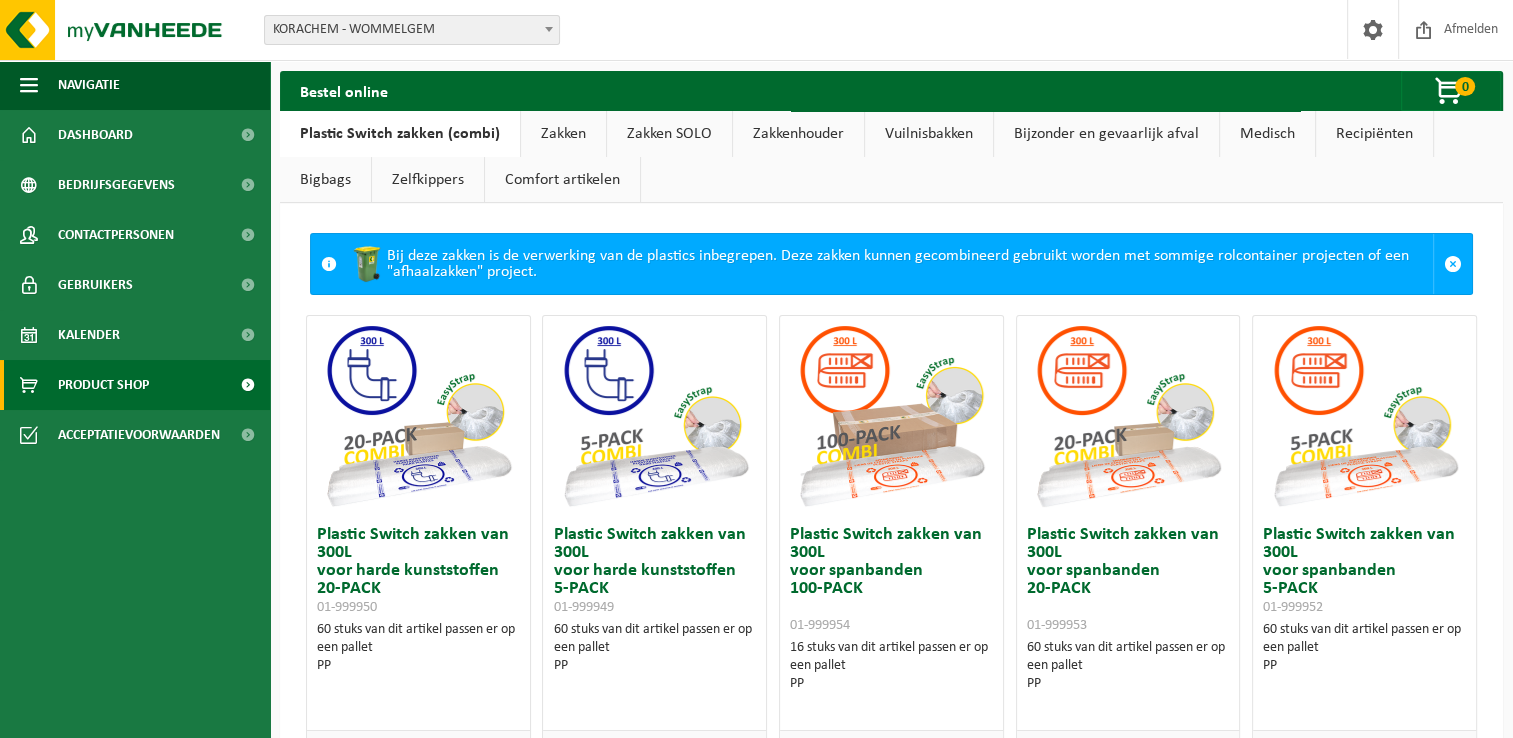 click on "Product Shop" at bounding box center (103, 385) 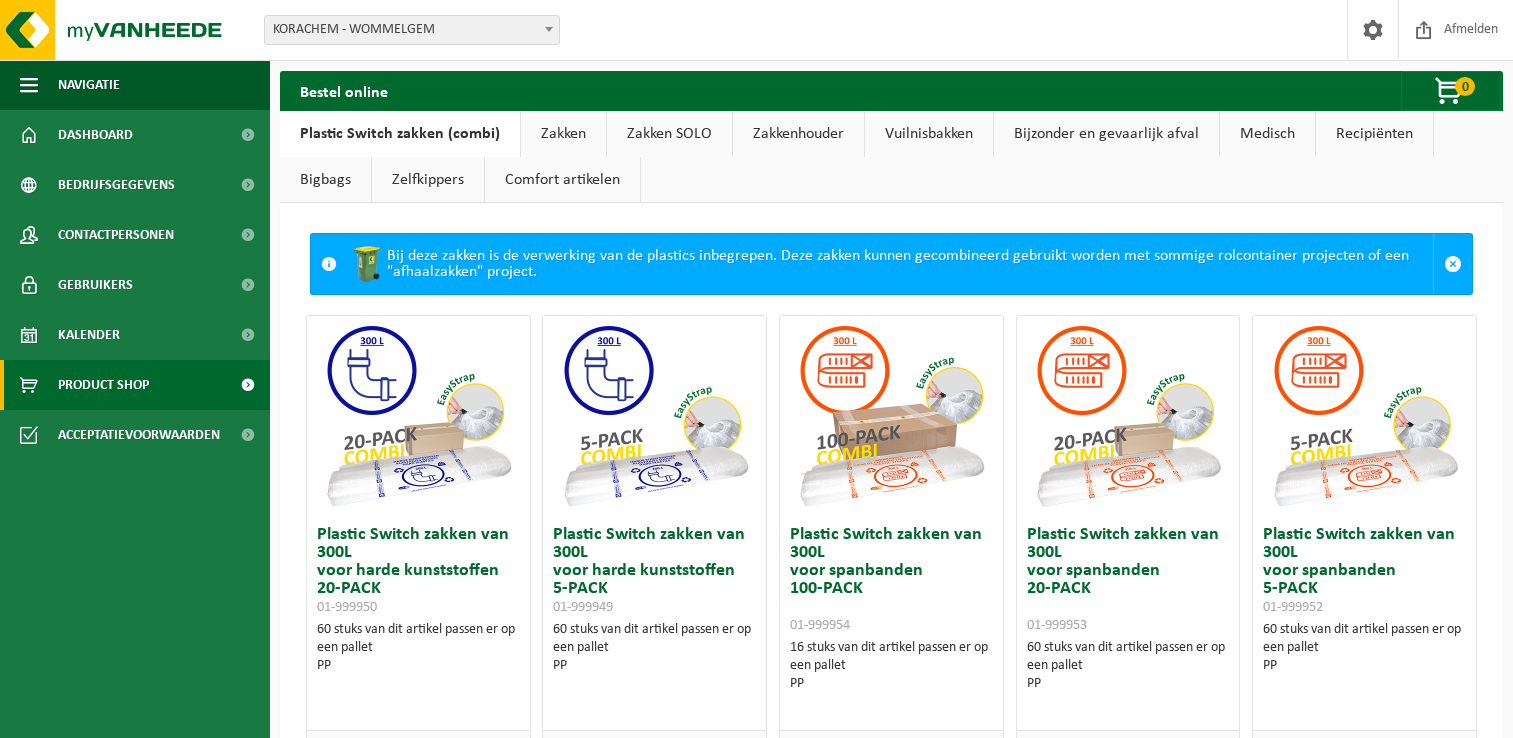 scroll, scrollTop: 0, scrollLeft: 0, axis: both 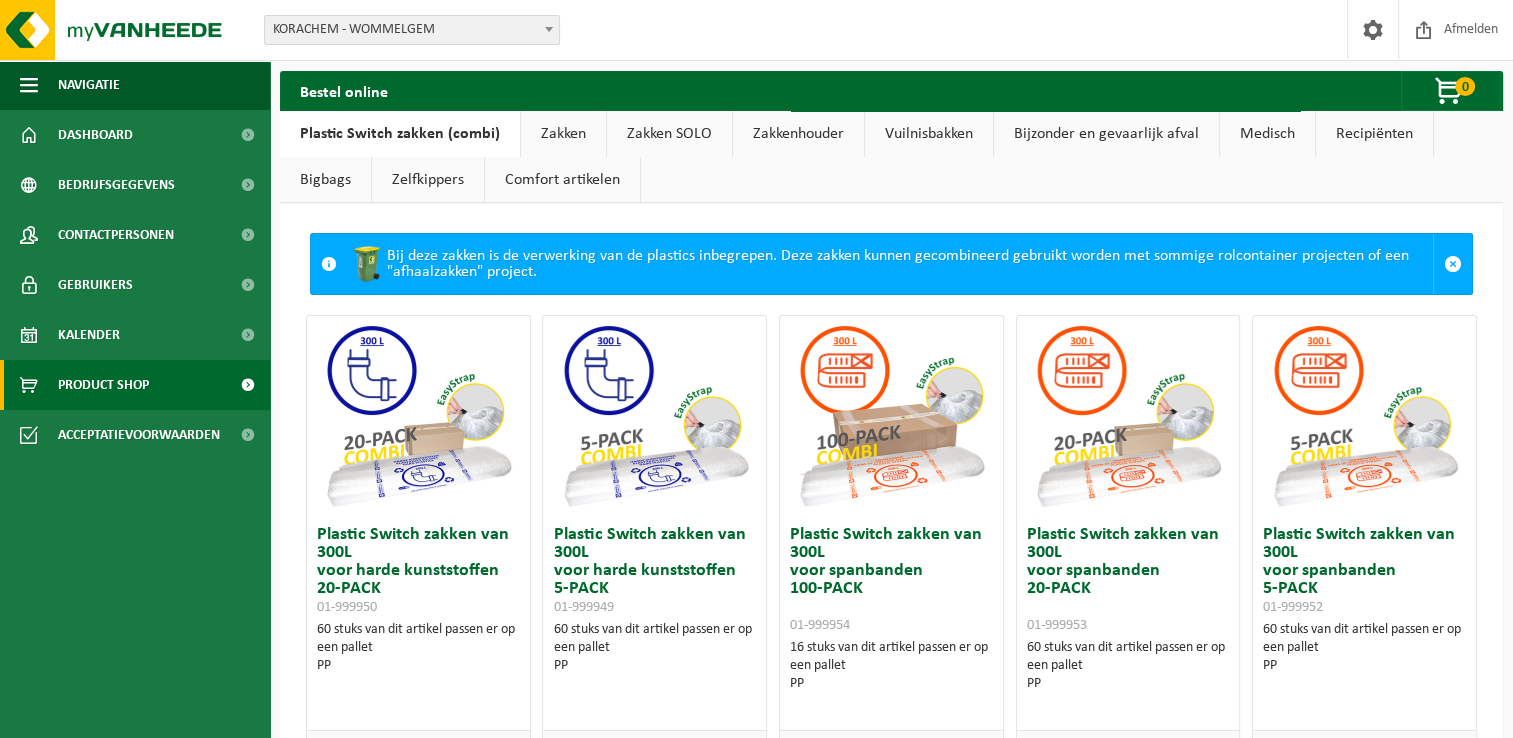 click on "Bigbags" at bounding box center (325, 180) 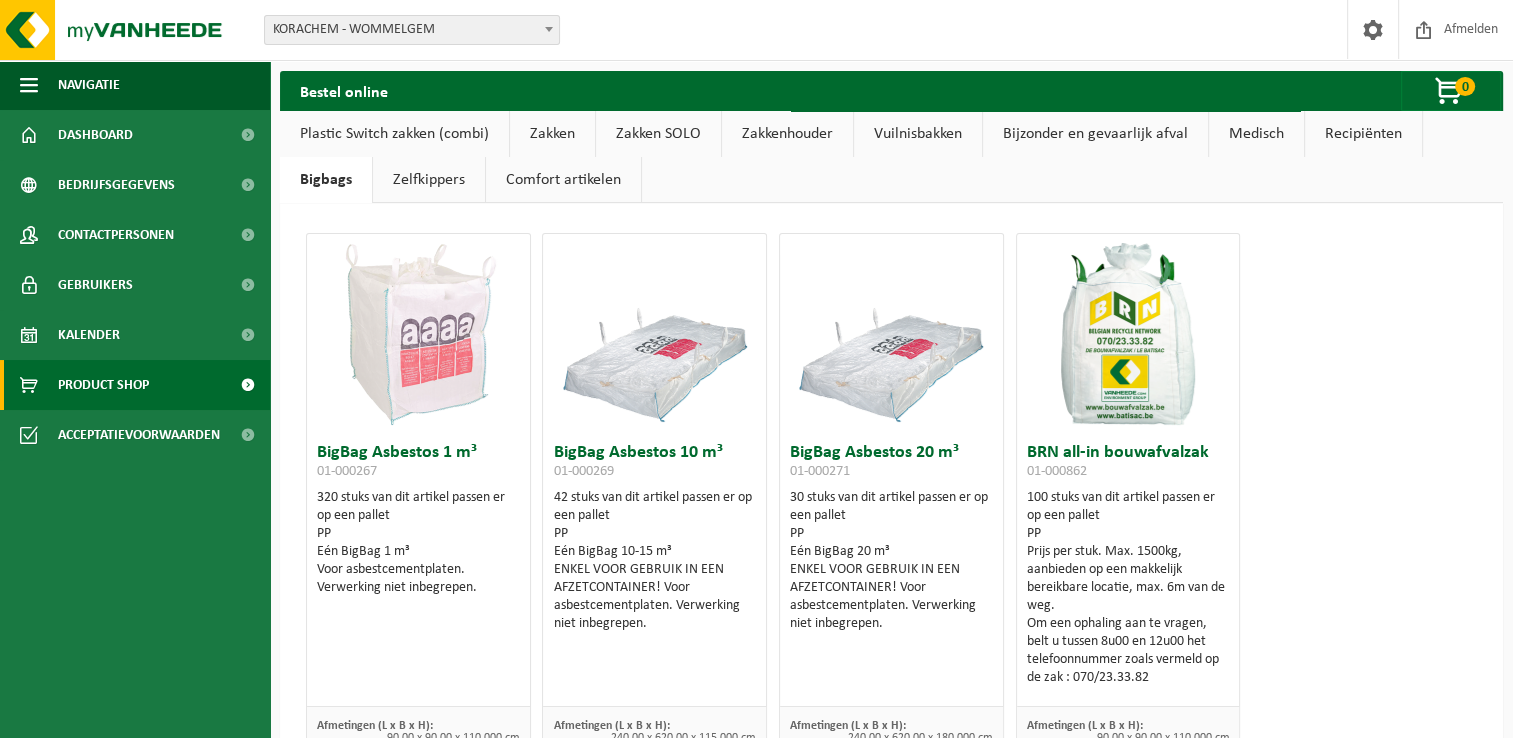 click on "Zelfkippers" at bounding box center (429, 180) 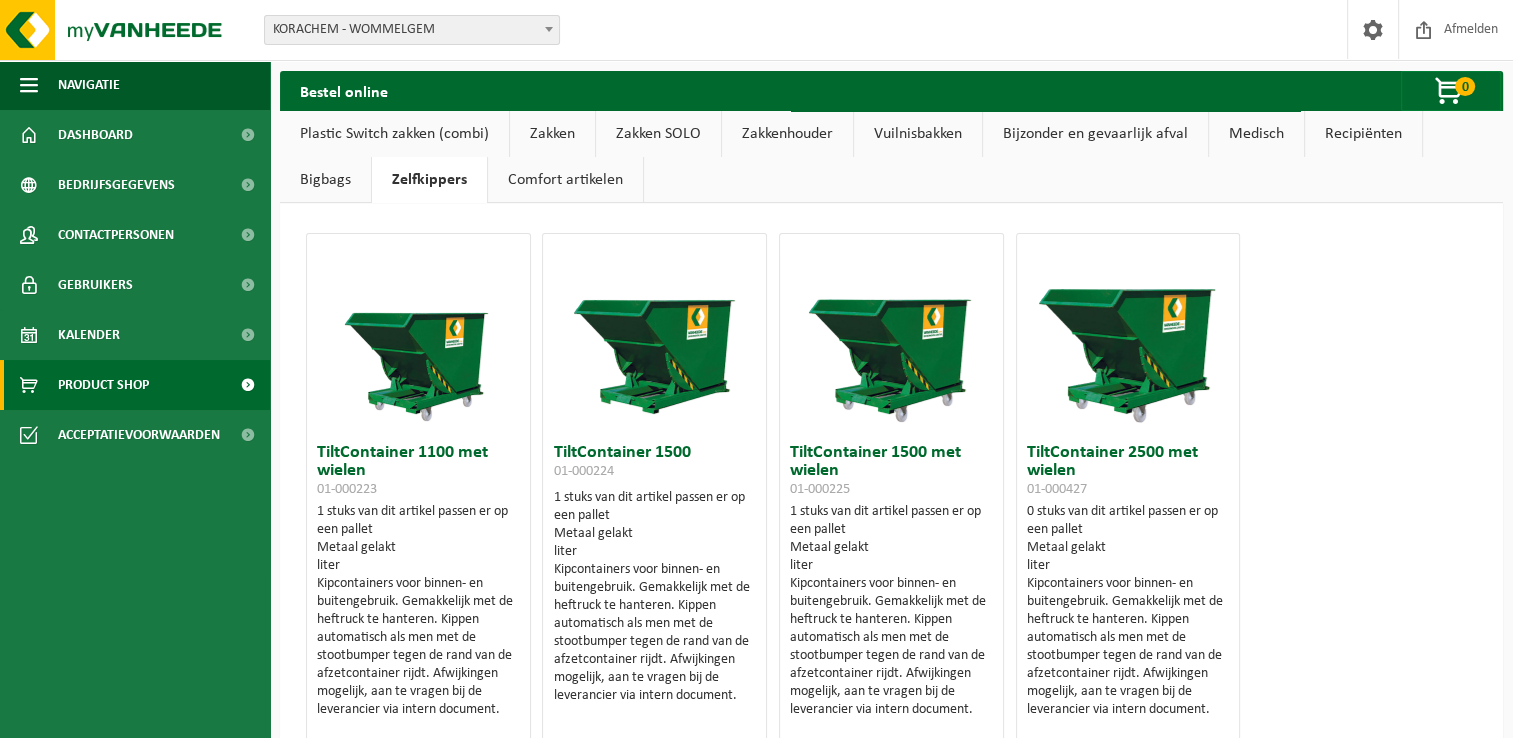 click on "Comfort artikelen" at bounding box center (565, 180) 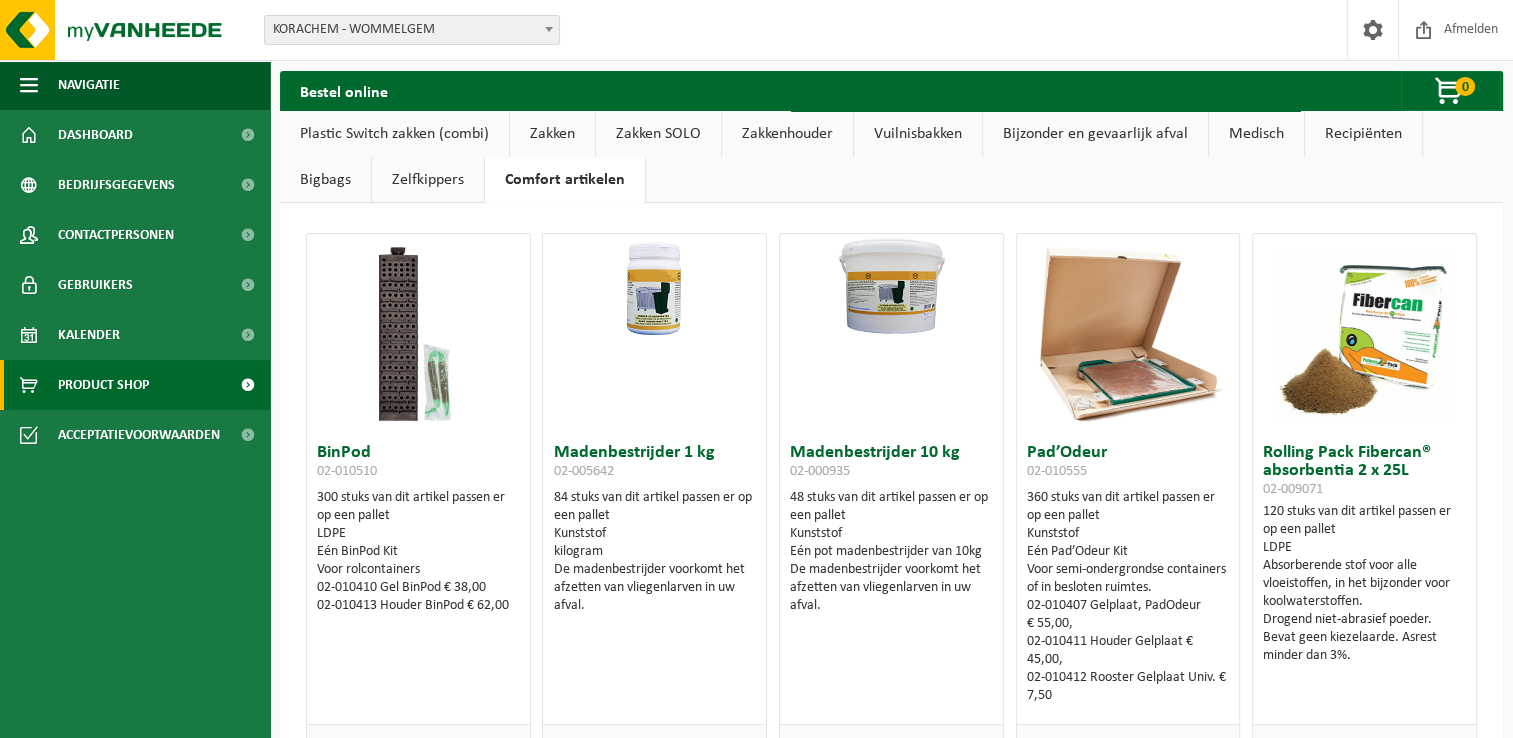 click on "Comfort artikelen" at bounding box center [565, 180] 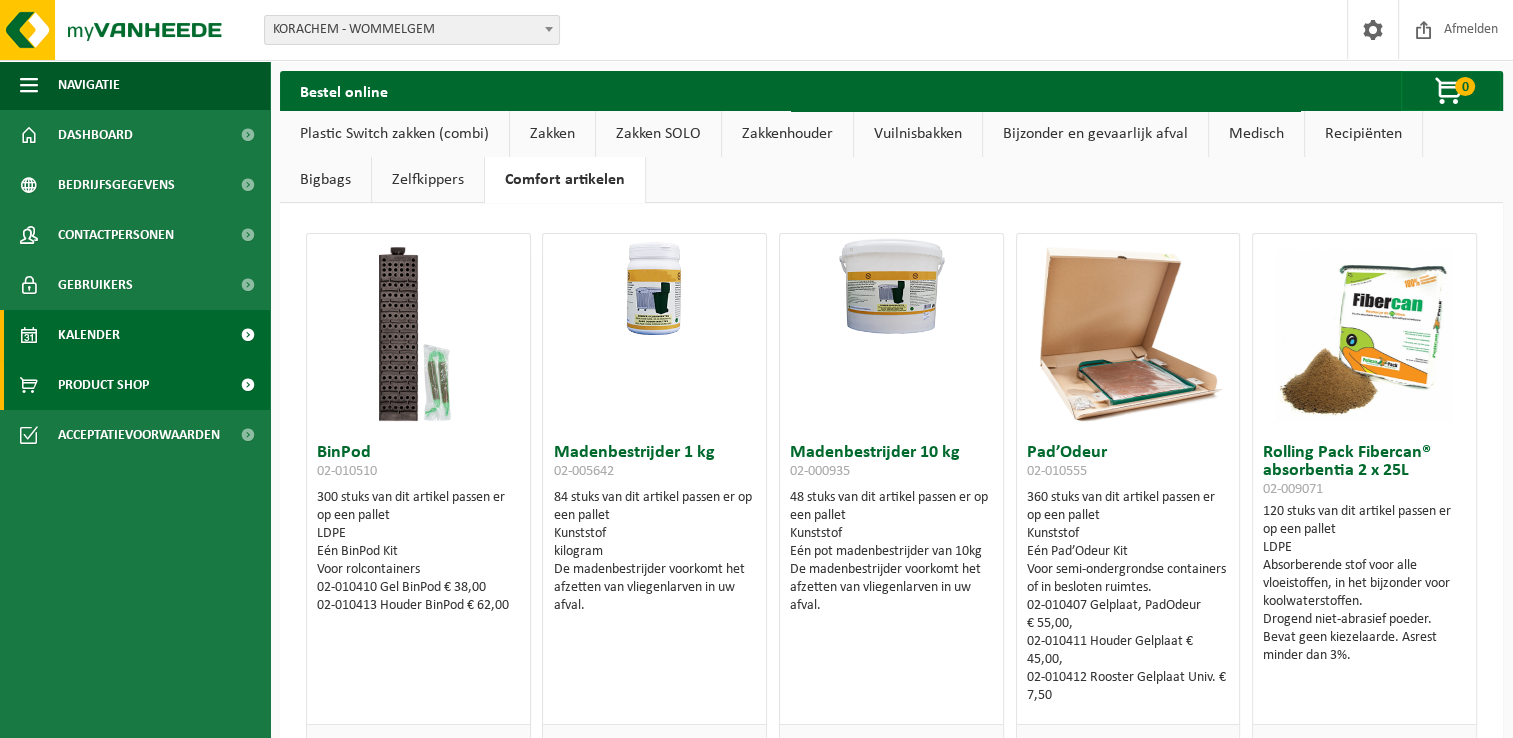 click on "Kalender" at bounding box center [135, 335] 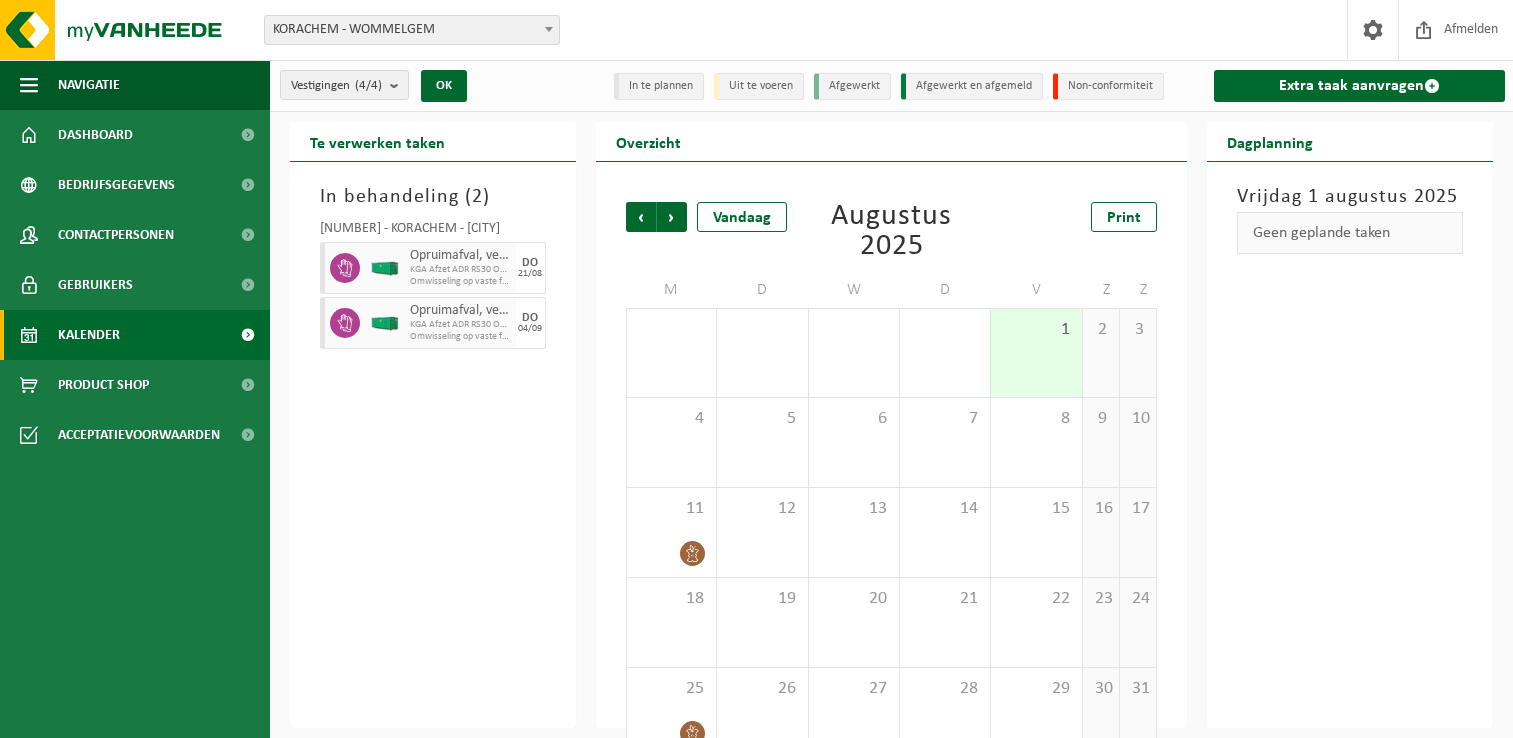 scroll, scrollTop: 0, scrollLeft: 0, axis: both 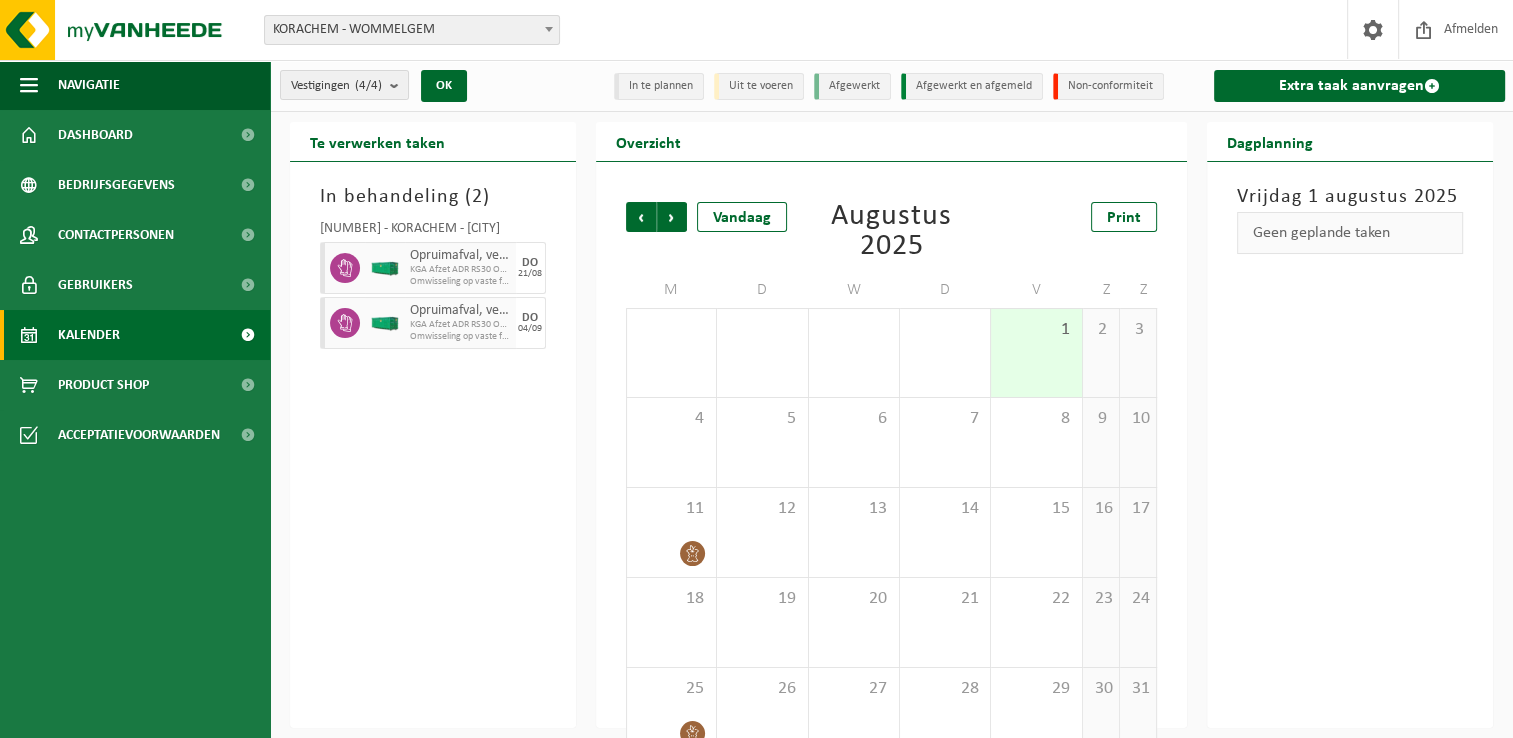 click on "Geen geplande taken" at bounding box center [1350, 233] 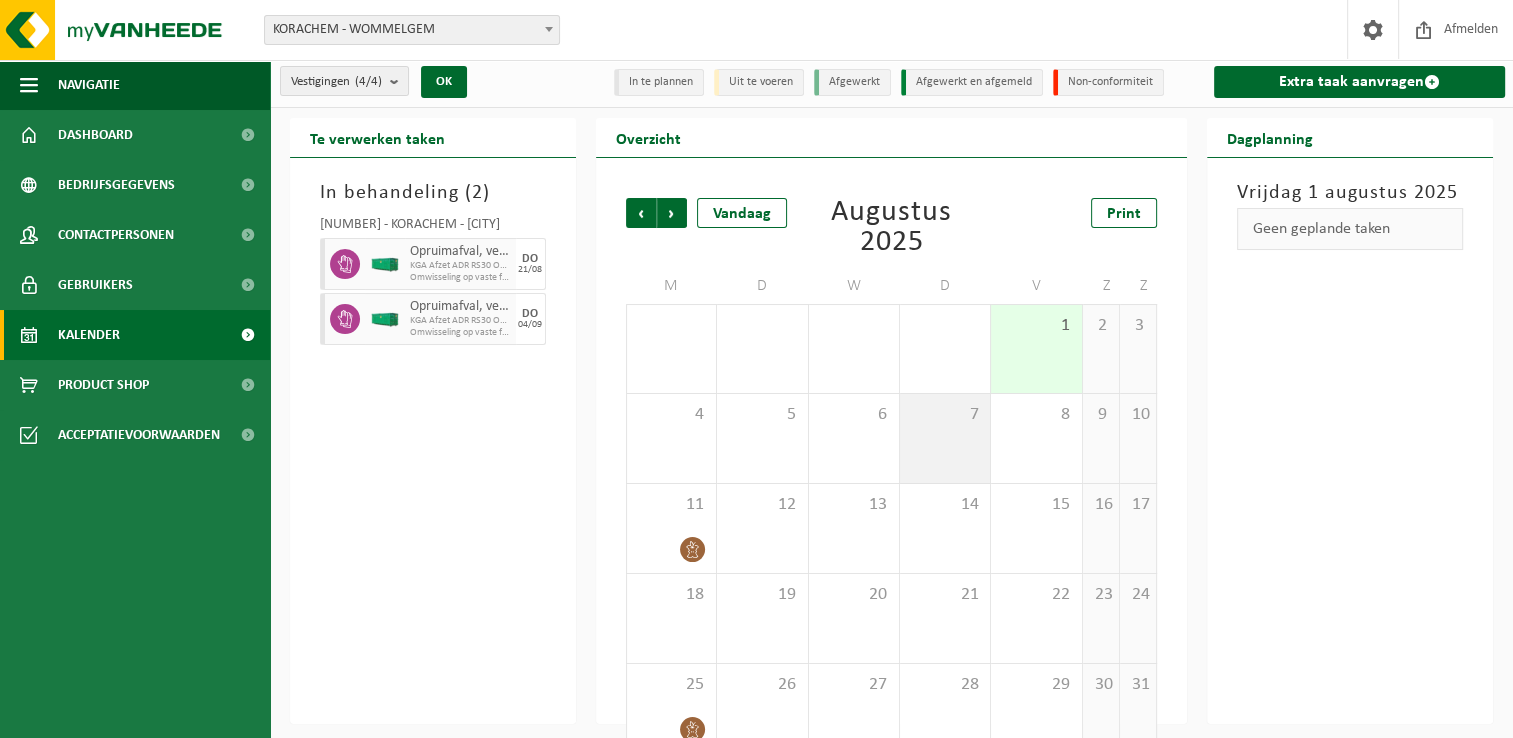 scroll, scrollTop: 0, scrollLeft: 0, axis: both 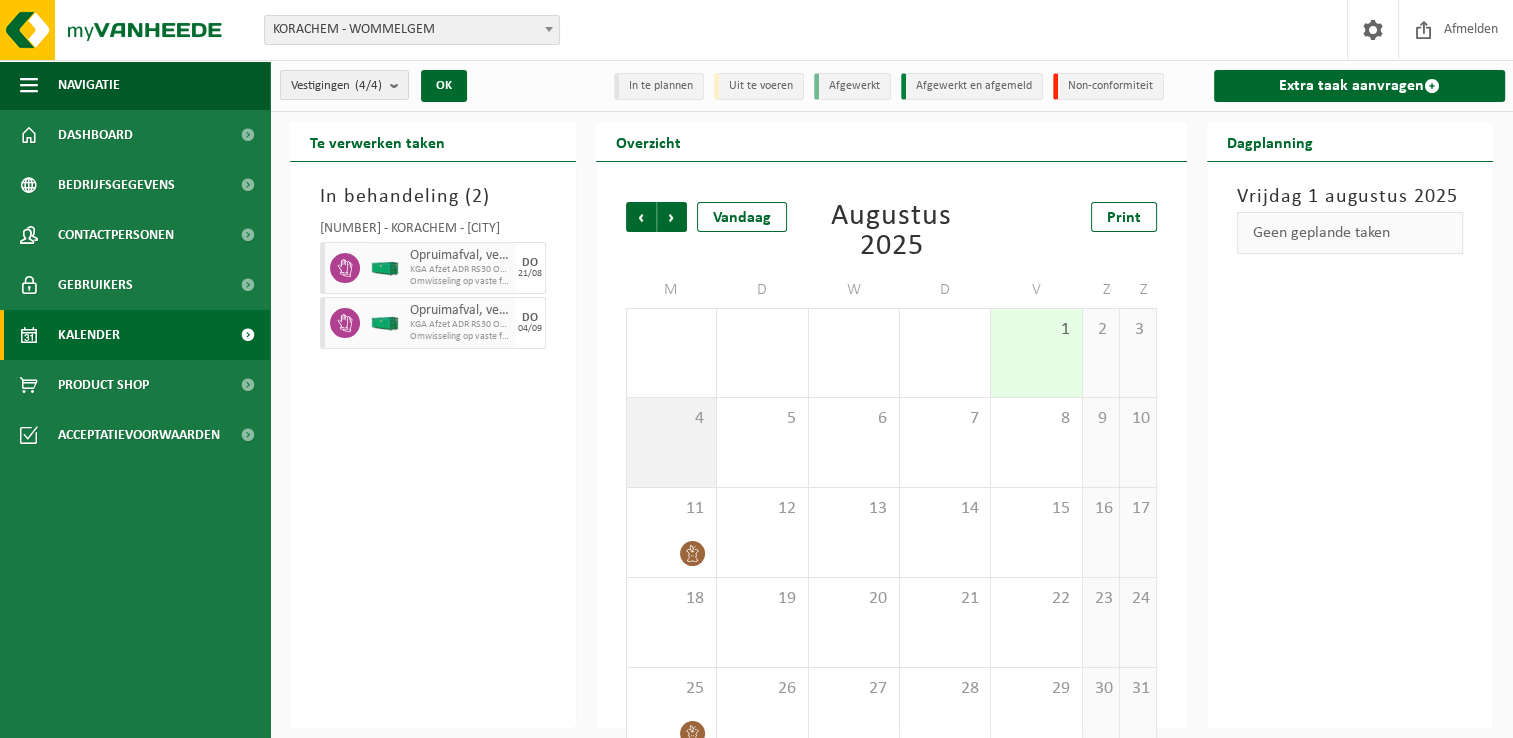 click on "4" at bounding box center [671, 442] 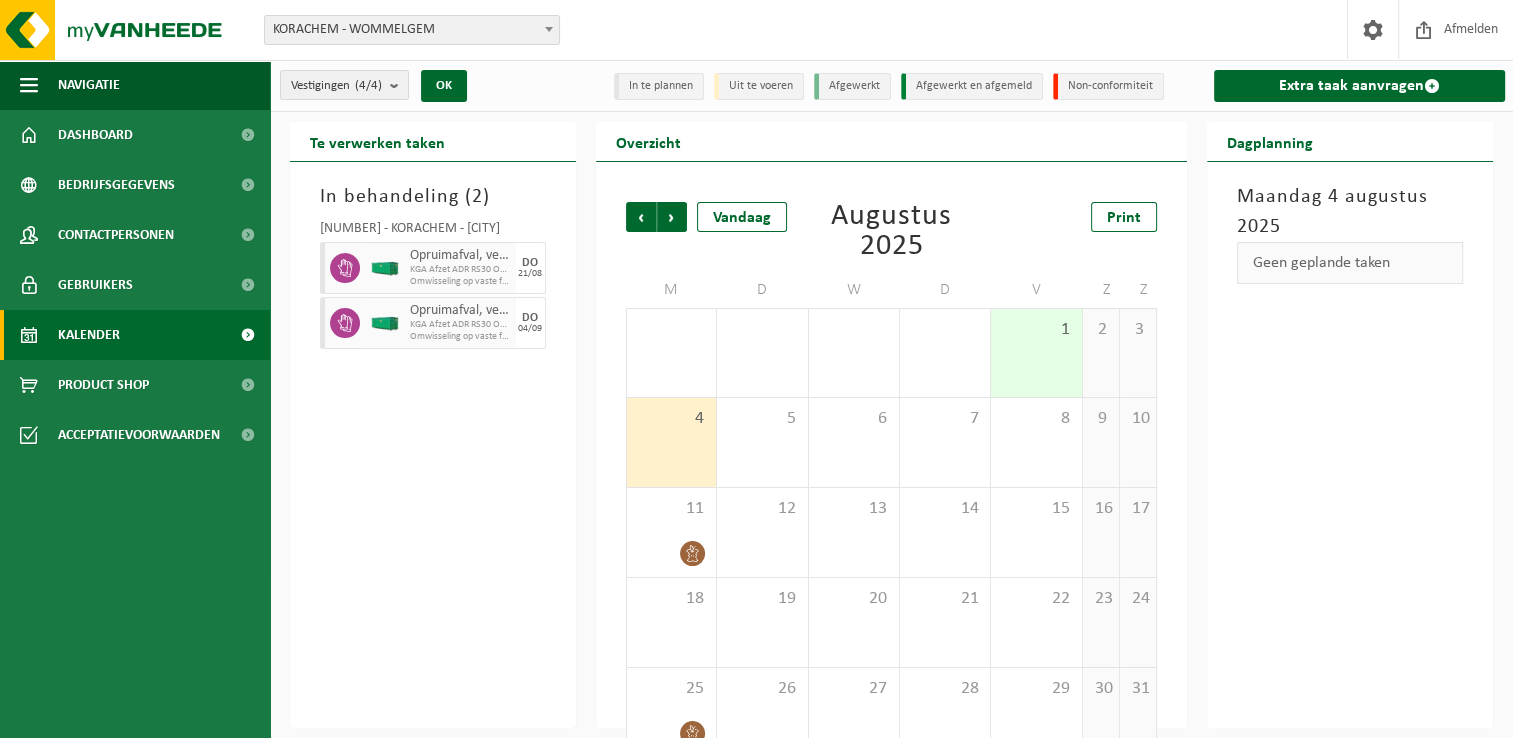 click on "4" at bounding box center (671, 419) 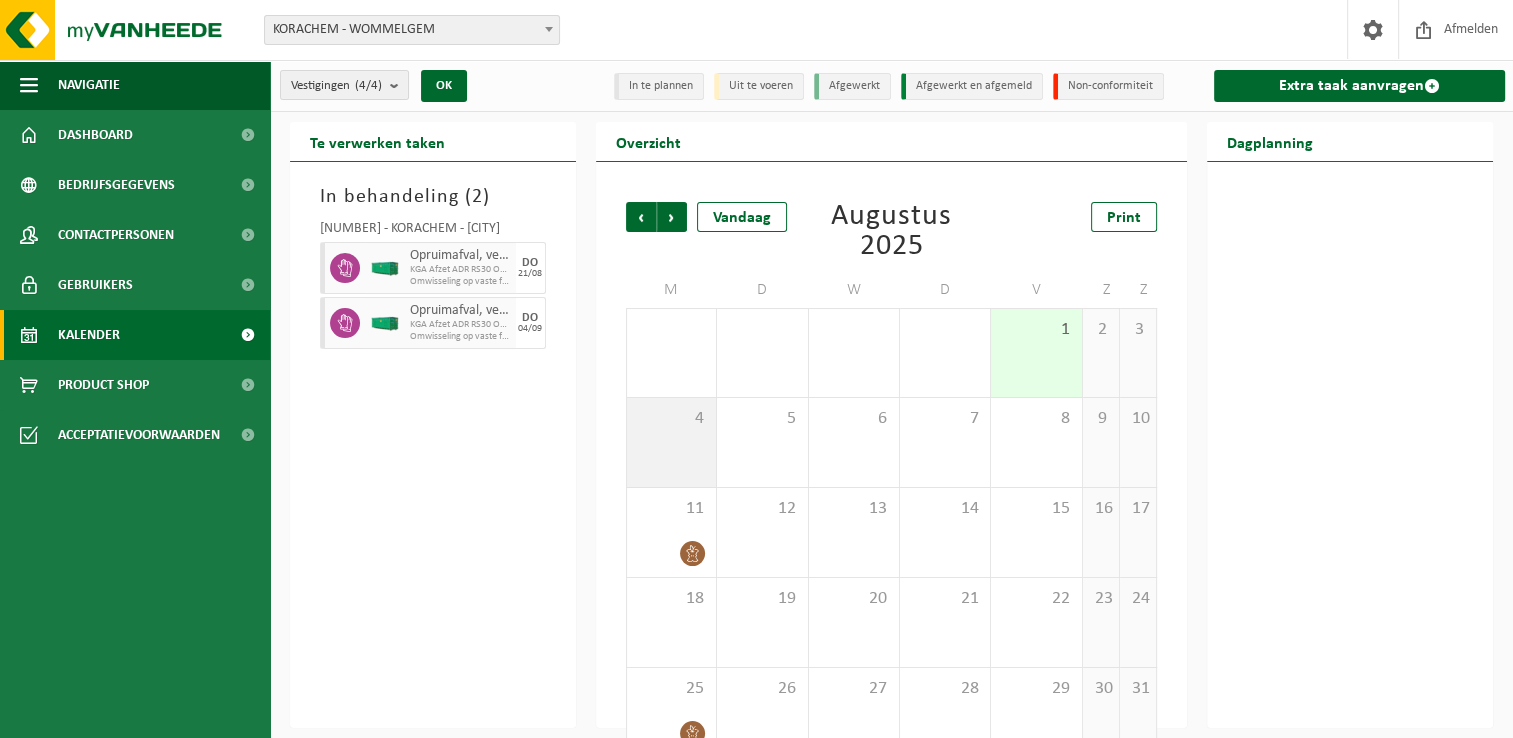 click on "4" at bounding box center [671, 442] 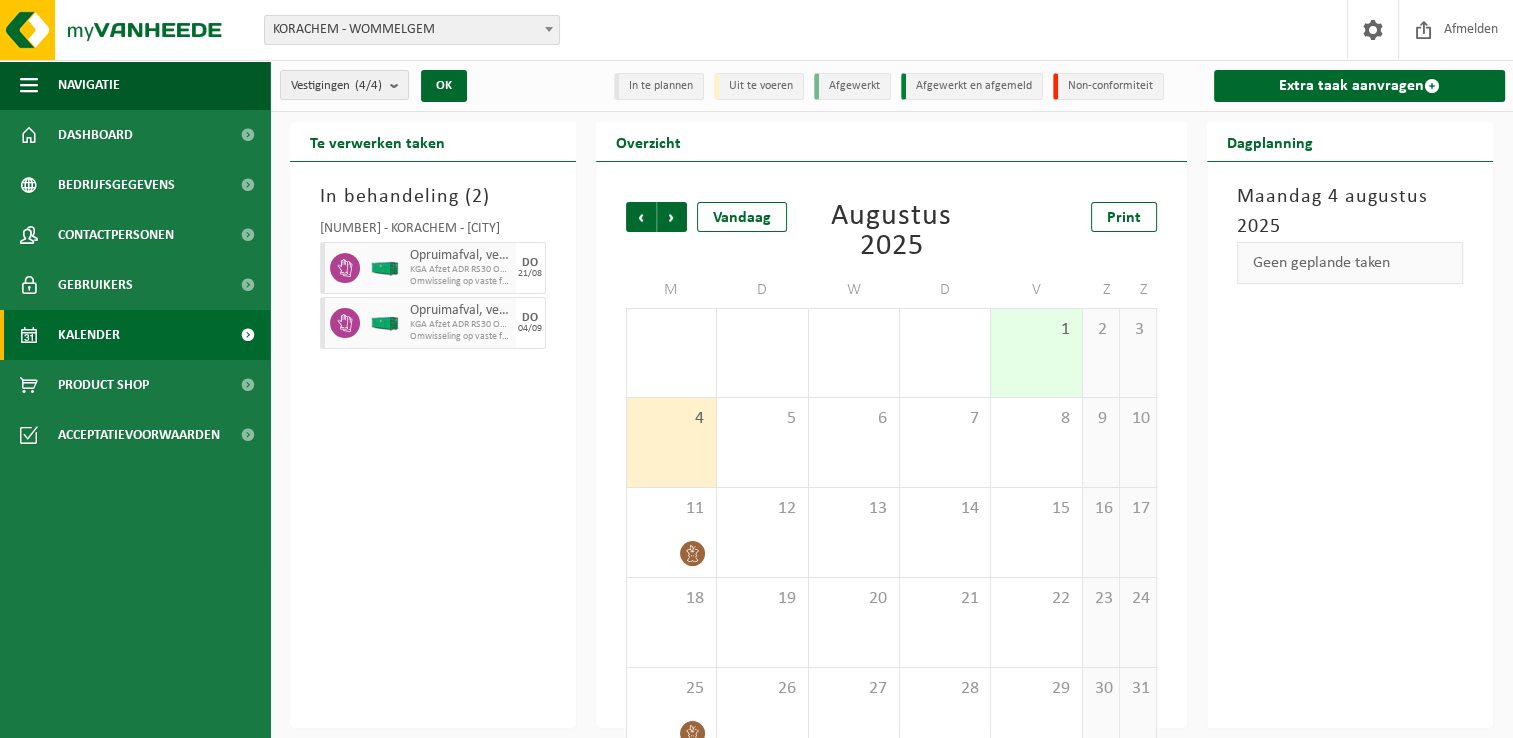 click on "Vorige Volgende Vandaag Augustus 2025 Print M D W D V Z Z 28 1 29 30 31 1 2 3 4 5 6 7 8 9 10 11             12 13 14 15 16 17 18 19 20 21 22 23 24 25             26 27 28 29 30 31" at bounding box center [892, 480] 